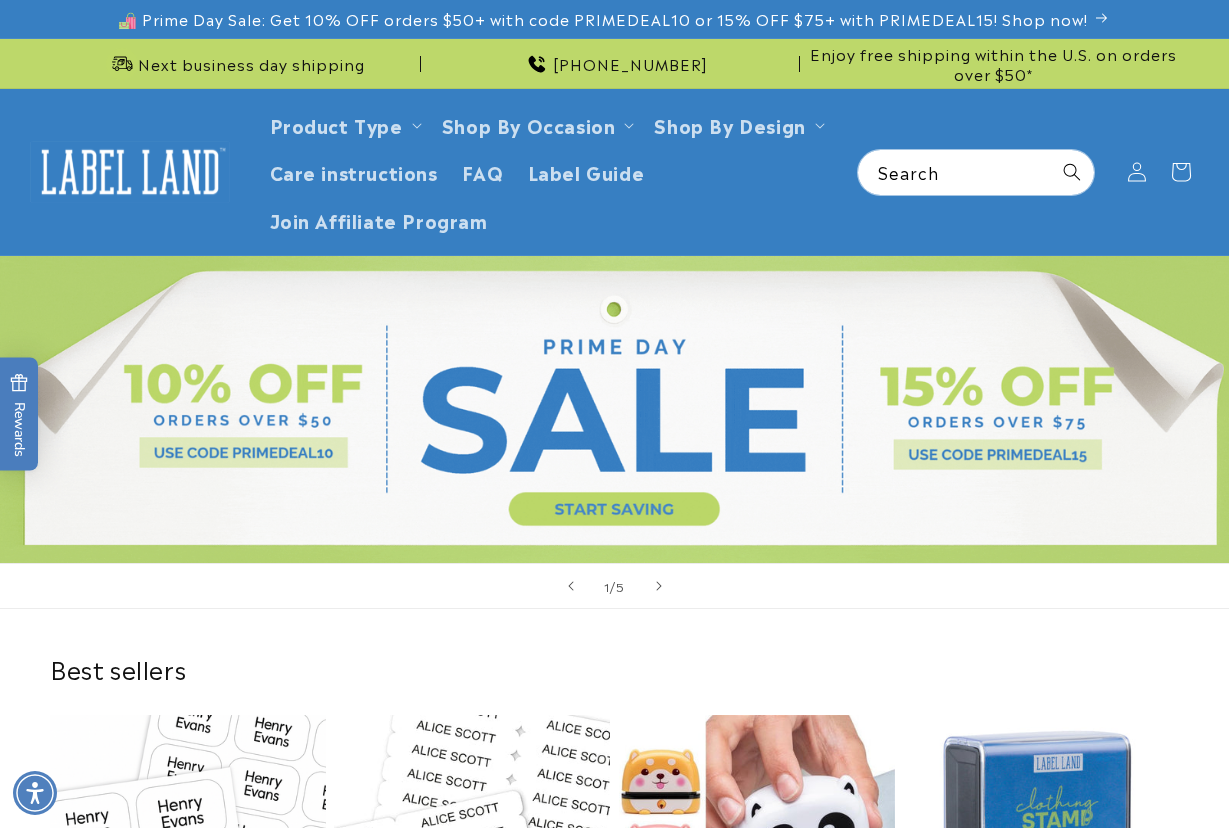 scroll, scrollTop: 0, scrollLeft: 0, axis: both 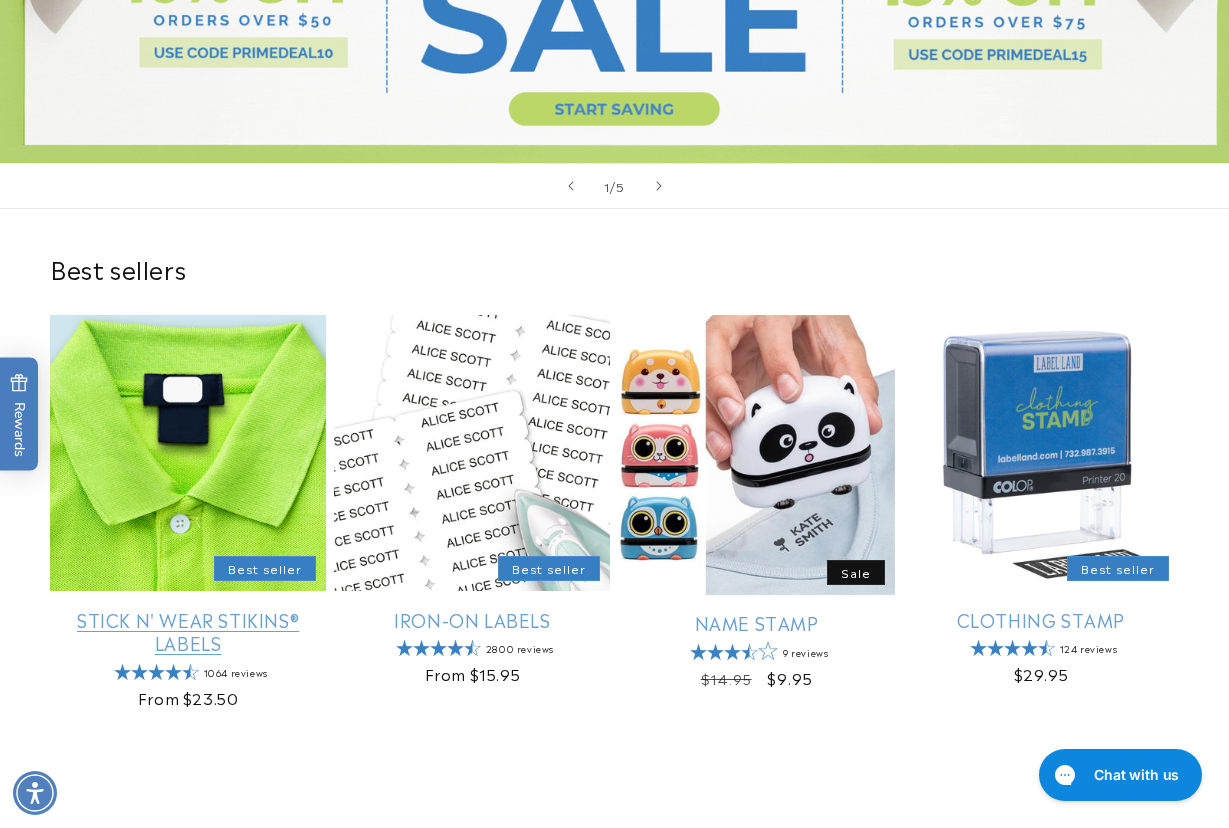 click on "Stick N' Wear Stikins® Labels" at bounding box center (188, 631) 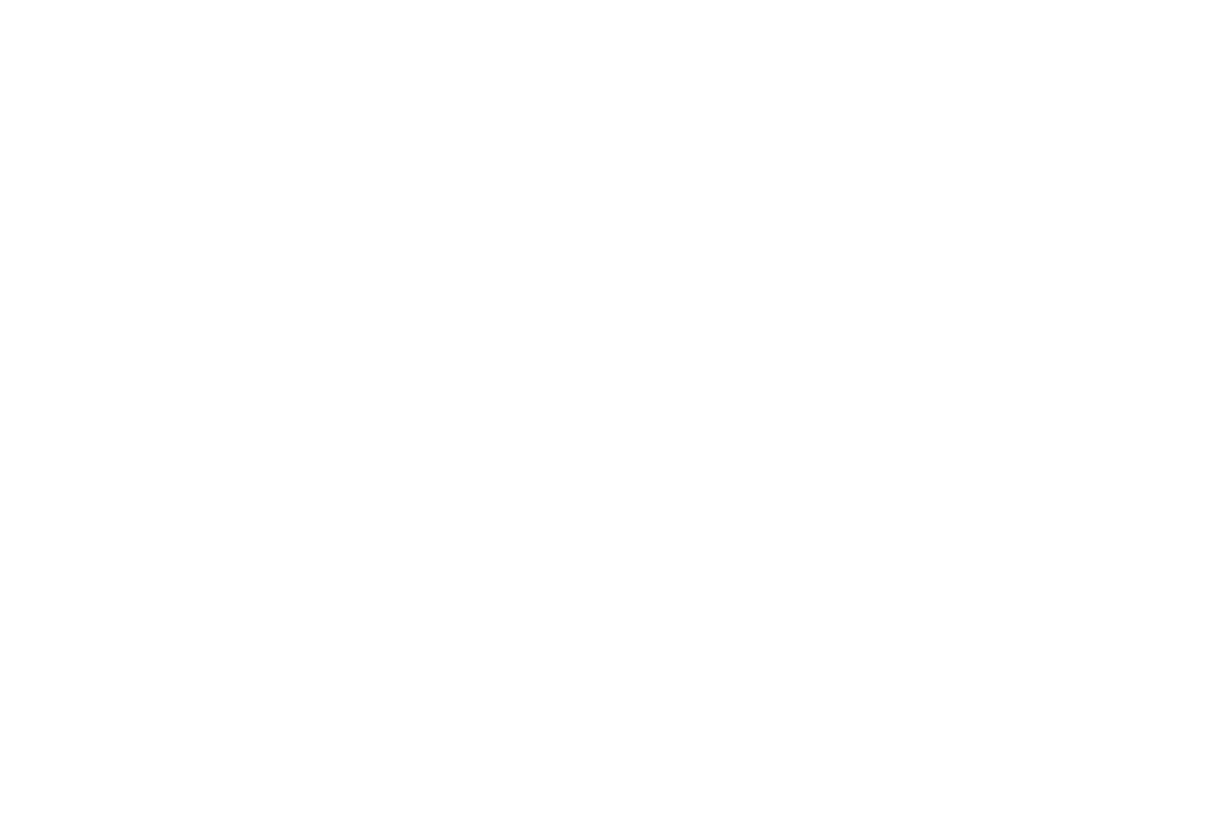 scroll, scrollTop: 0, scrollLeft: 0, axis: both 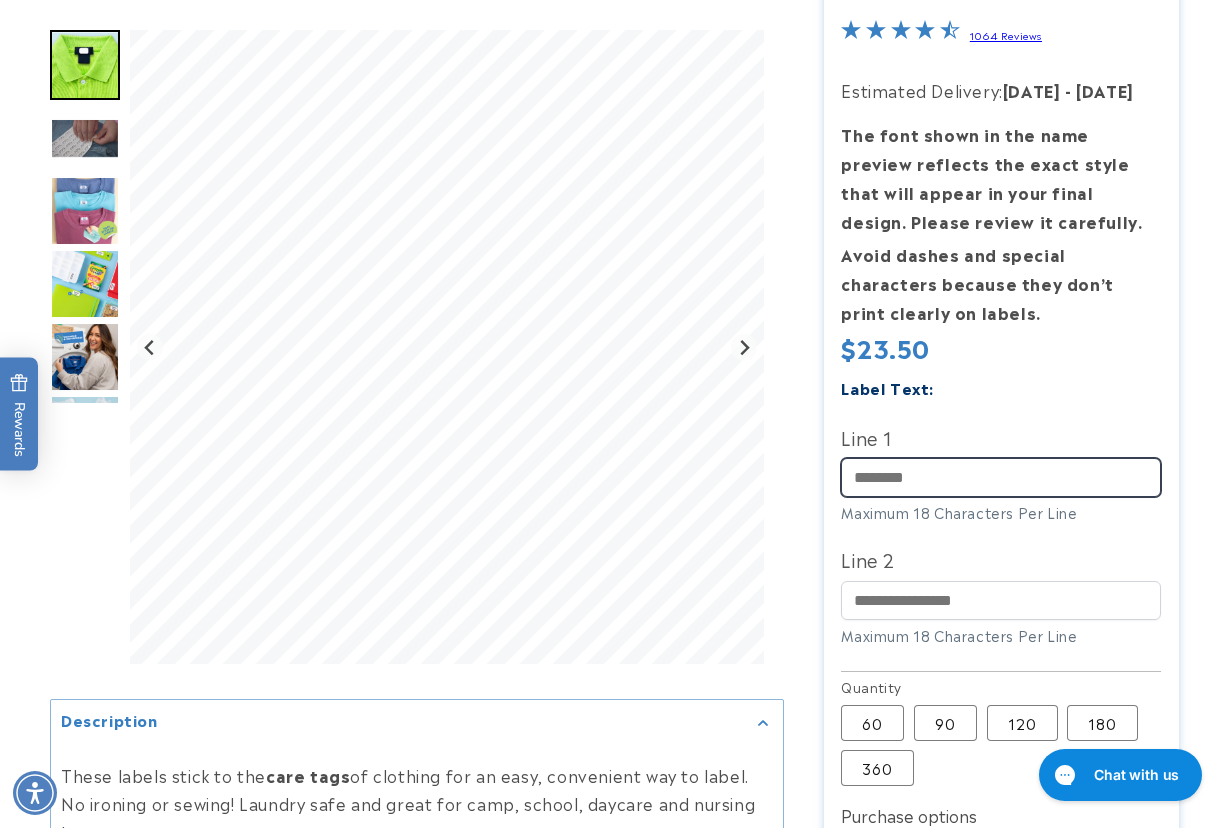 click on "Line 1" at bounding box center [1001, 477] 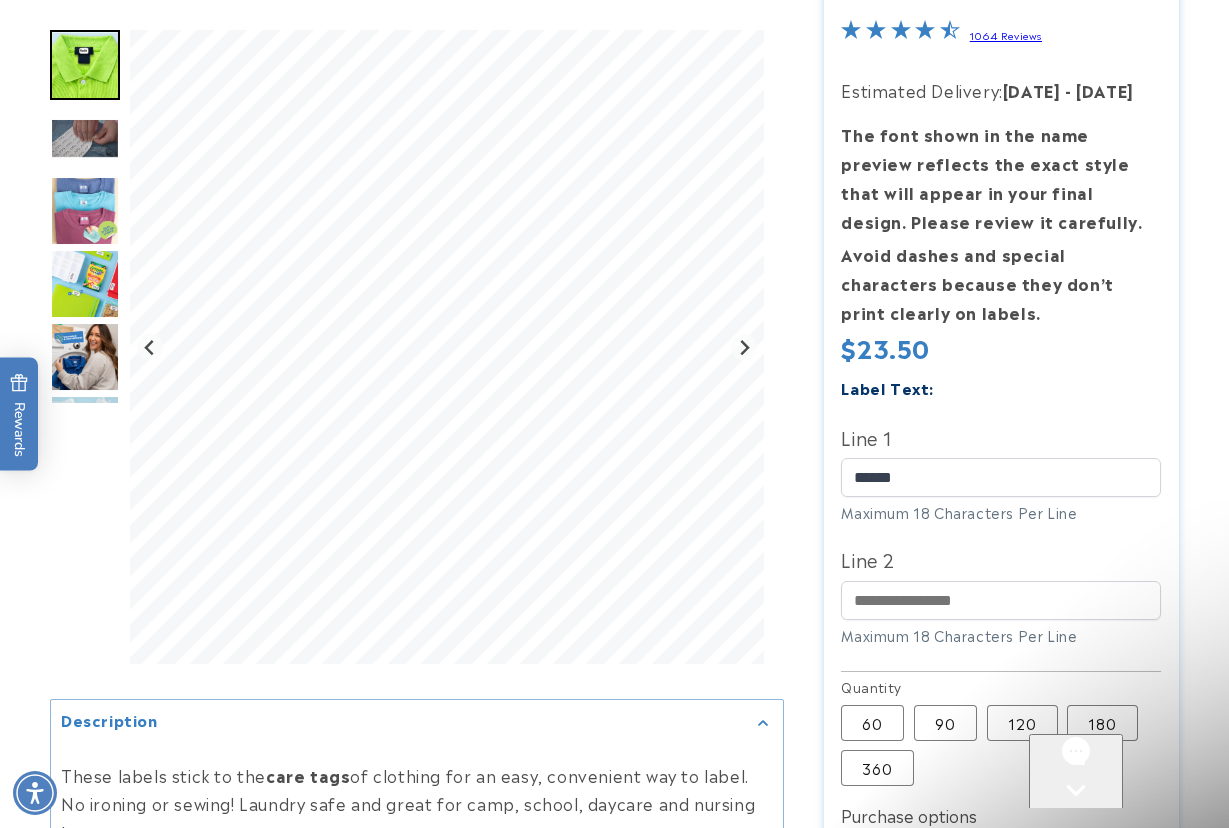 scroll, scrollTop: 0, scrollLeft: 0, axis: both 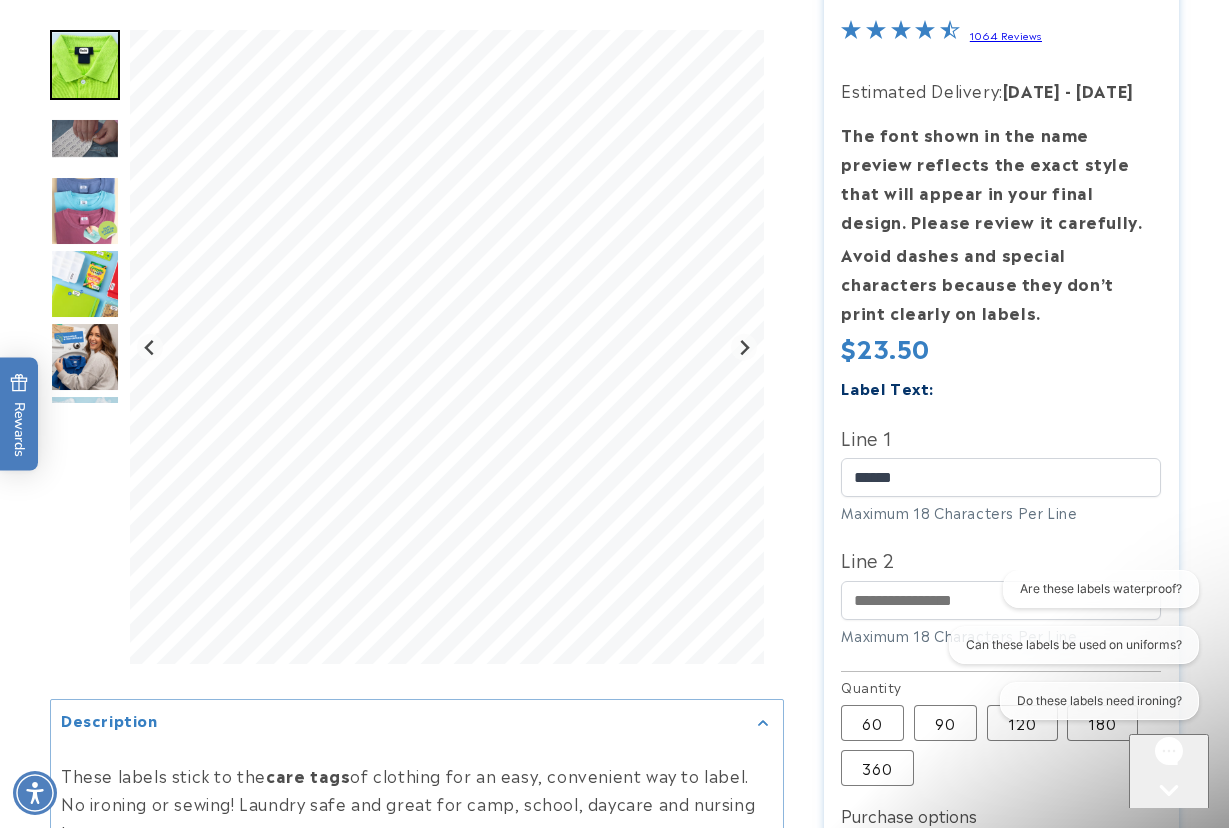 click at bounding box center (614, 549) 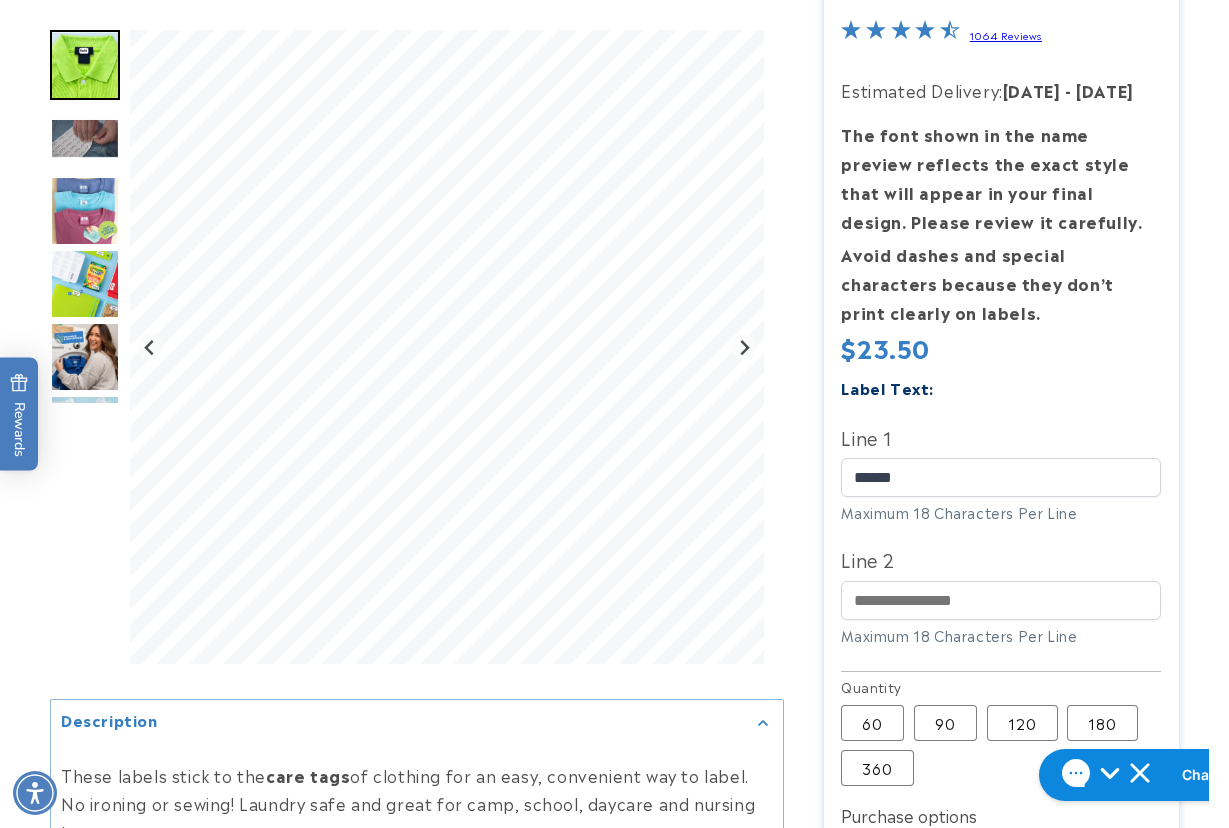 click at bounding box center [614, 549] 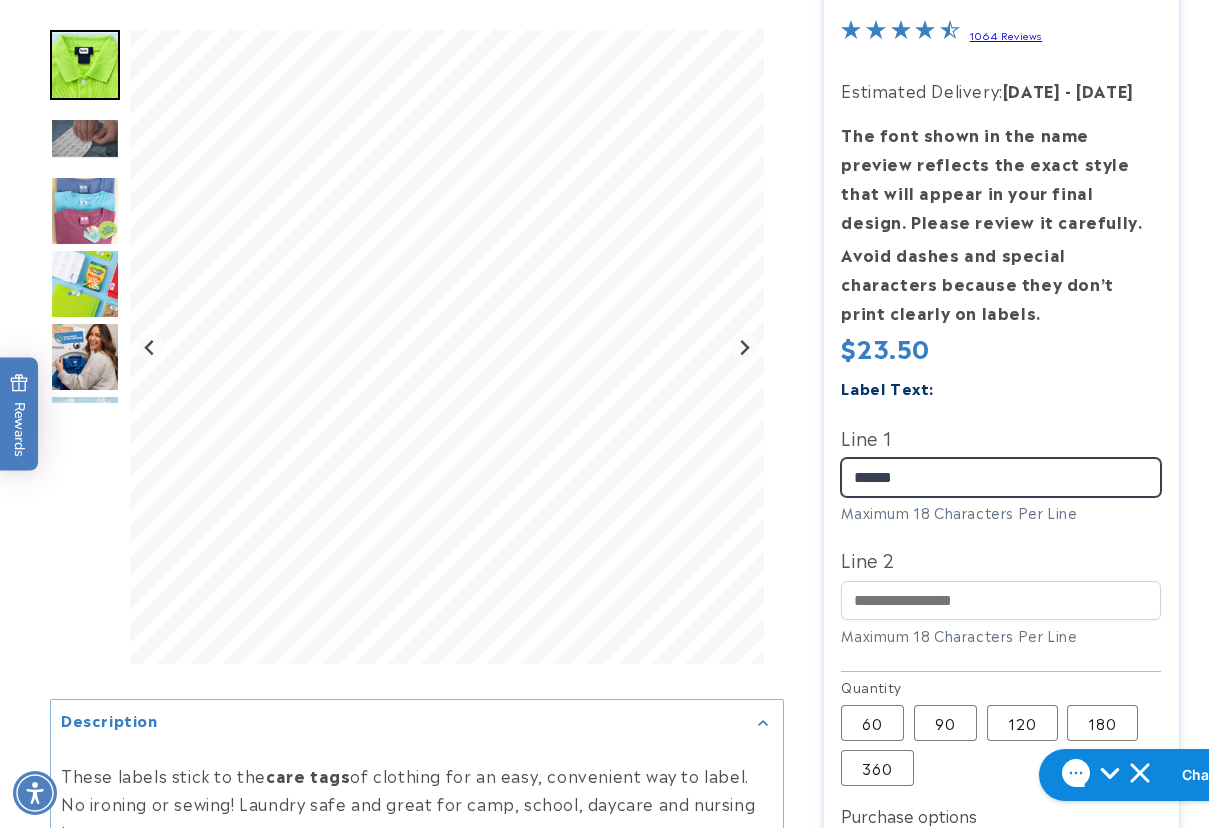 click at bounding box center (614, 549) 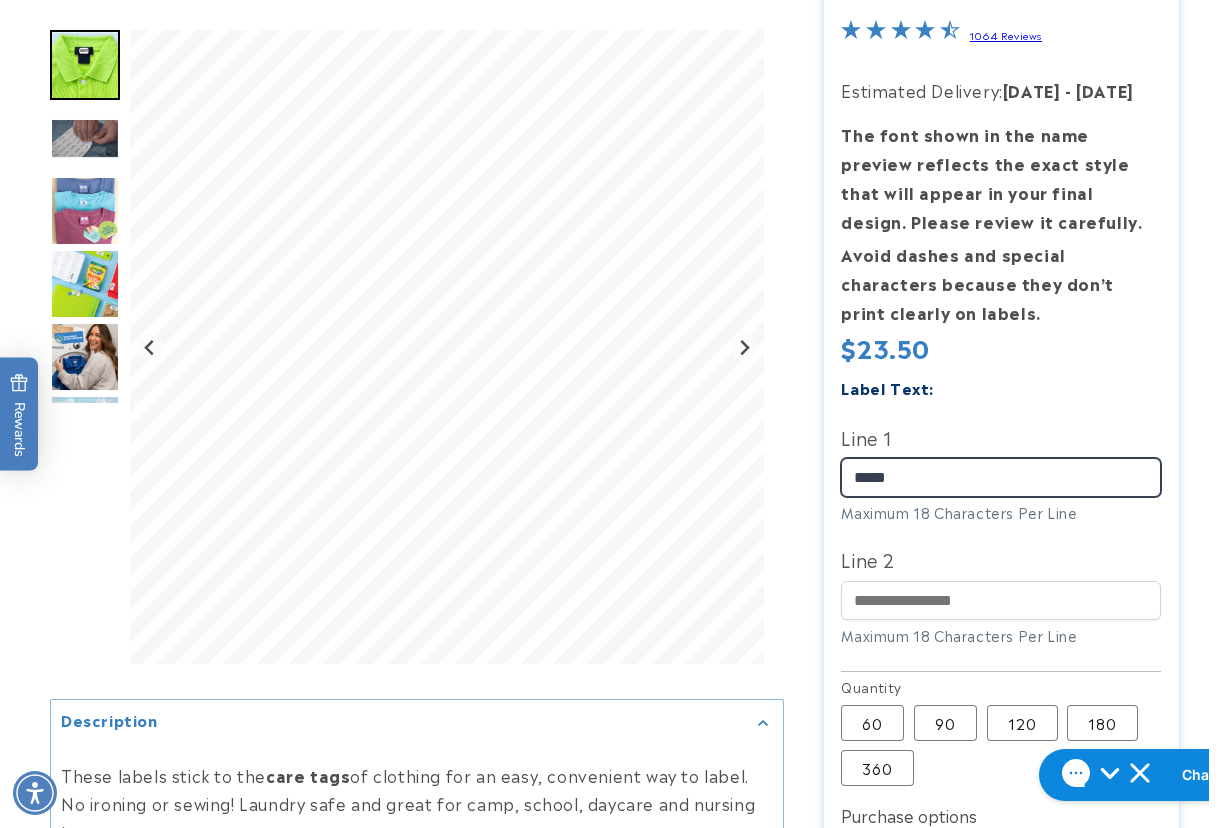 type on "*****" 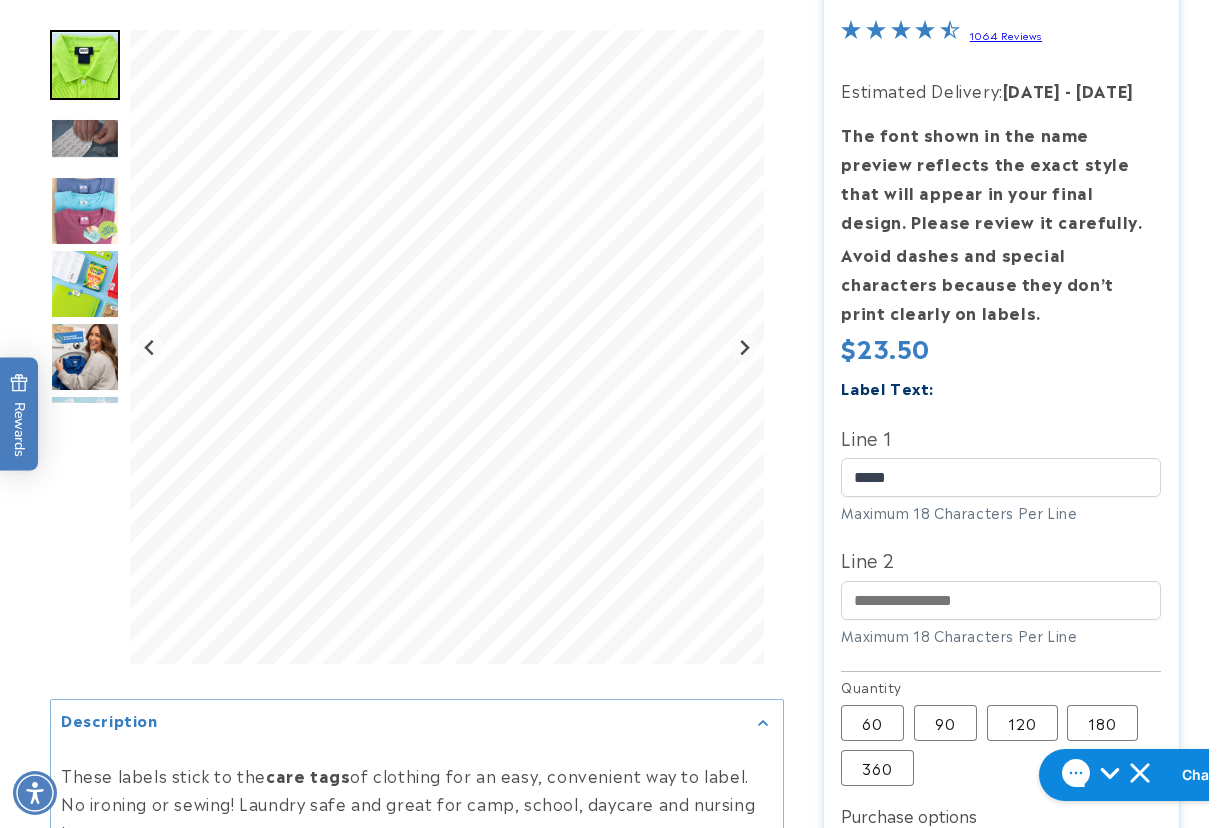 drag, startPoint x: 1214, startPoint y: 418, endPoint x: 1171, endPoint y: 450, distance: 53.600372 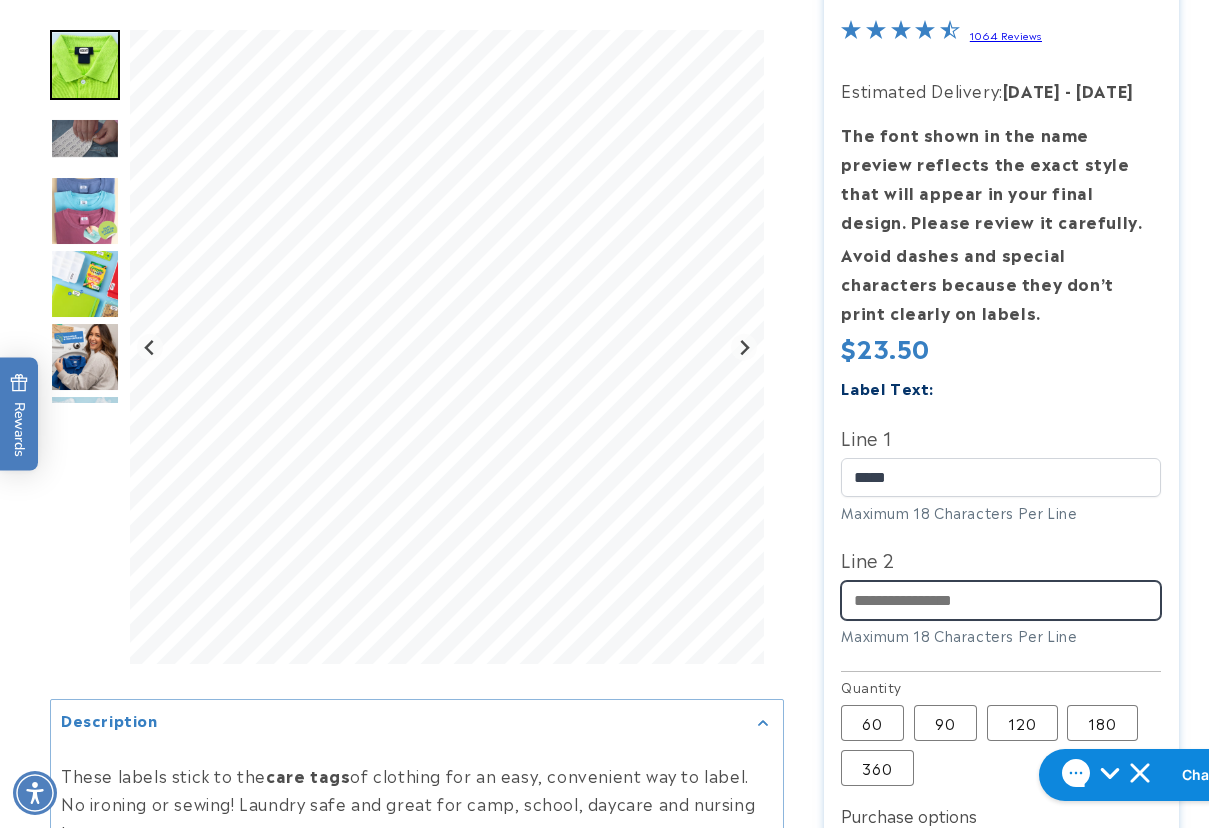 click on "Line 2" at bounding box center (1001, 600) 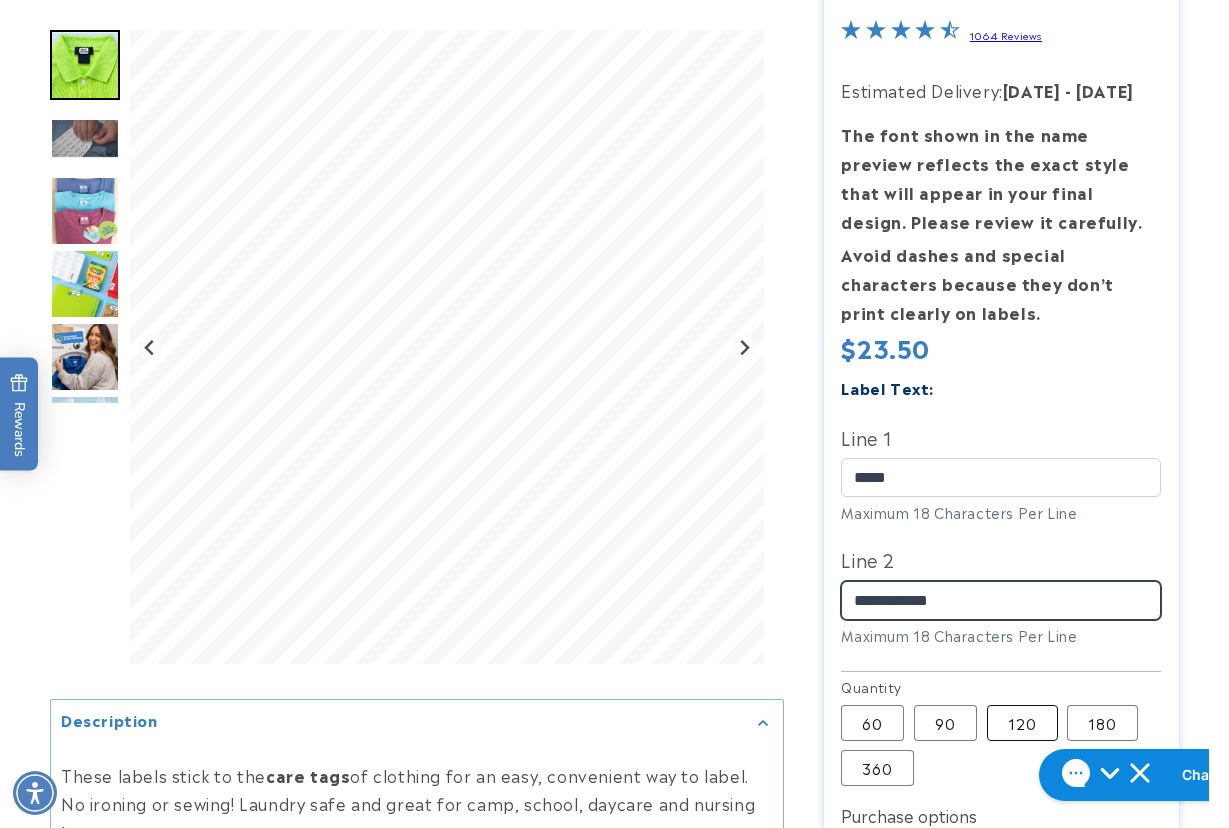 type on "**********" 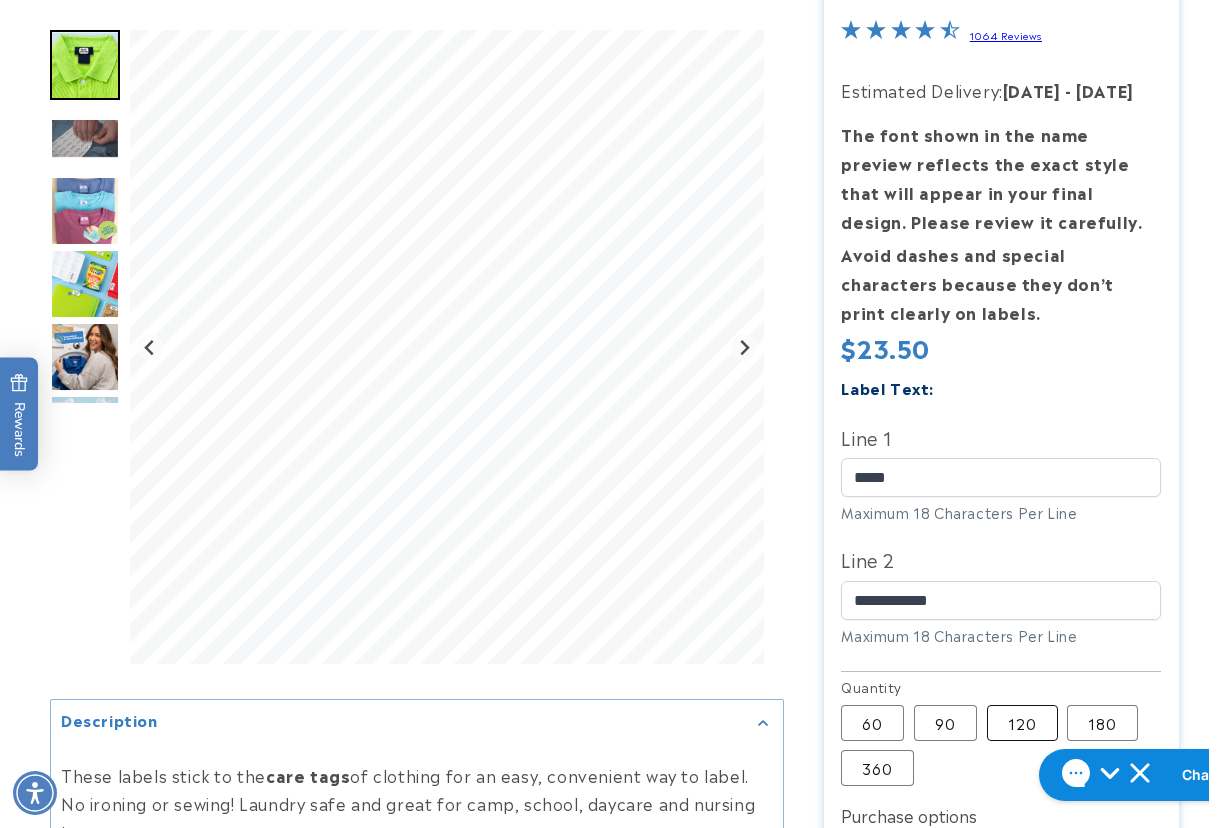 click on "120 Variant sold out or unavailable" at bounding box center (1022, 723) 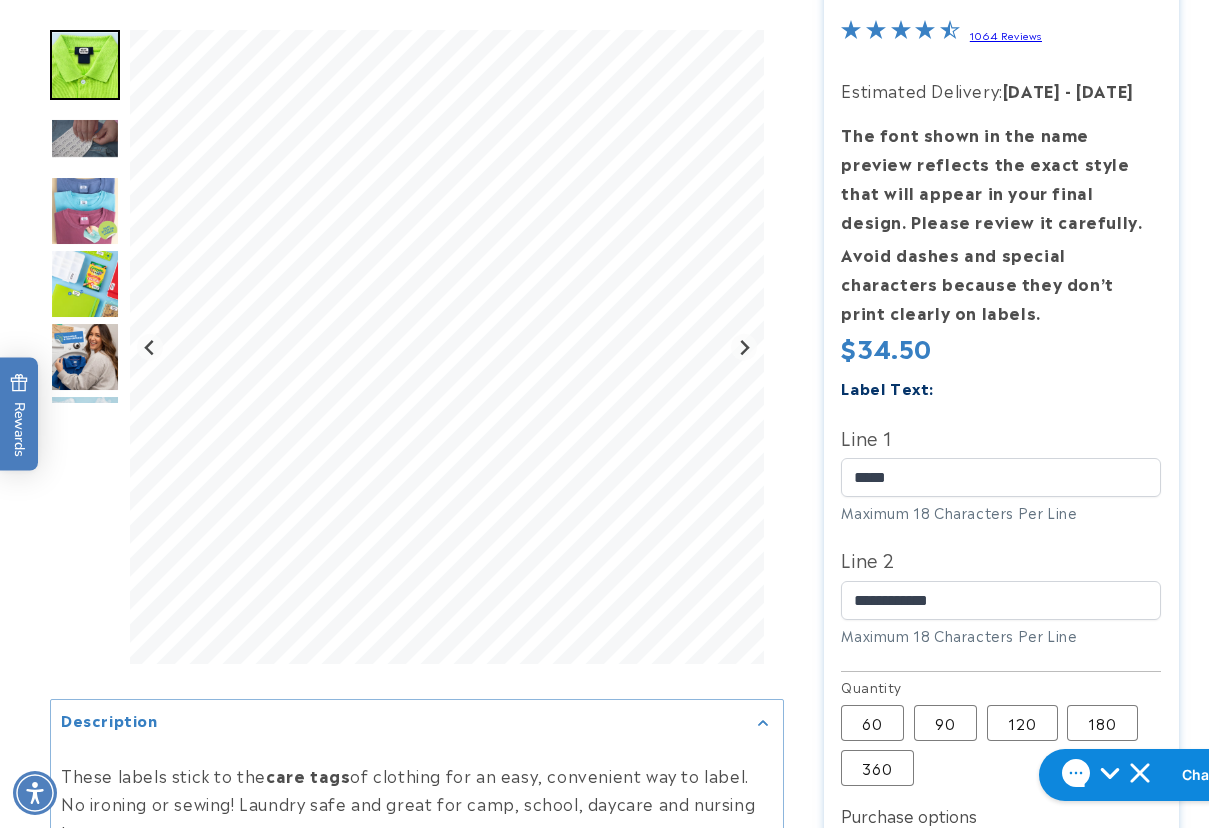 type 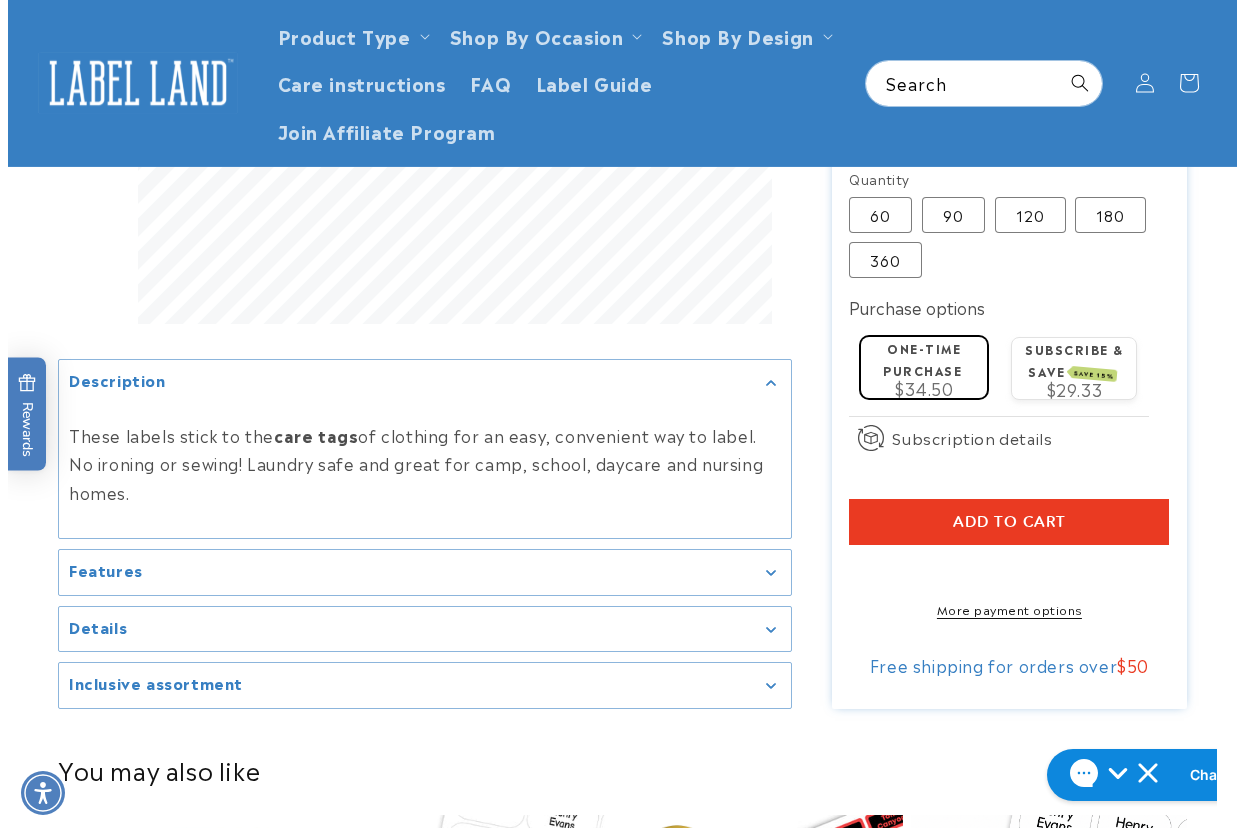 scroll, scrollTop: 800, scrollLeft: 0, axis: vertical 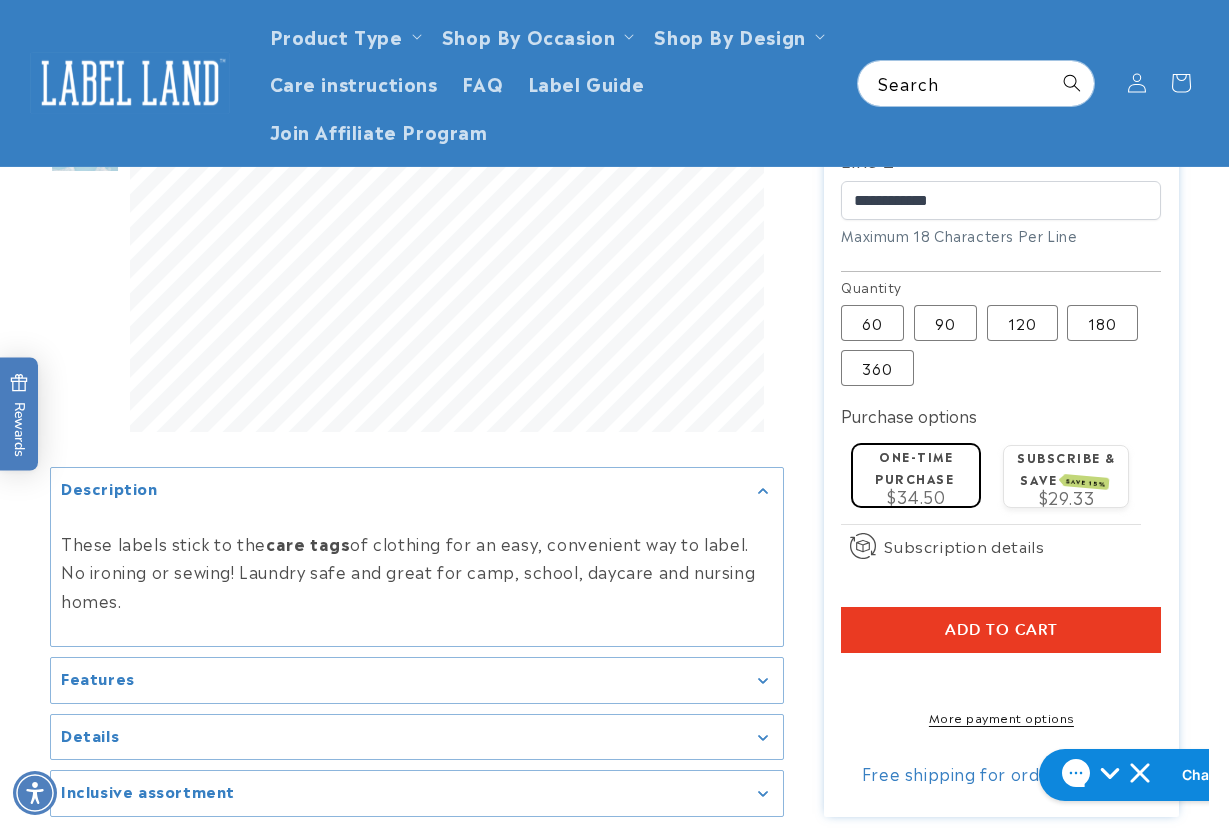 drag, startPoint x: 873, startPoint y: 626, endPoint x: 886, endPoint y: 587, distance: 41.109608 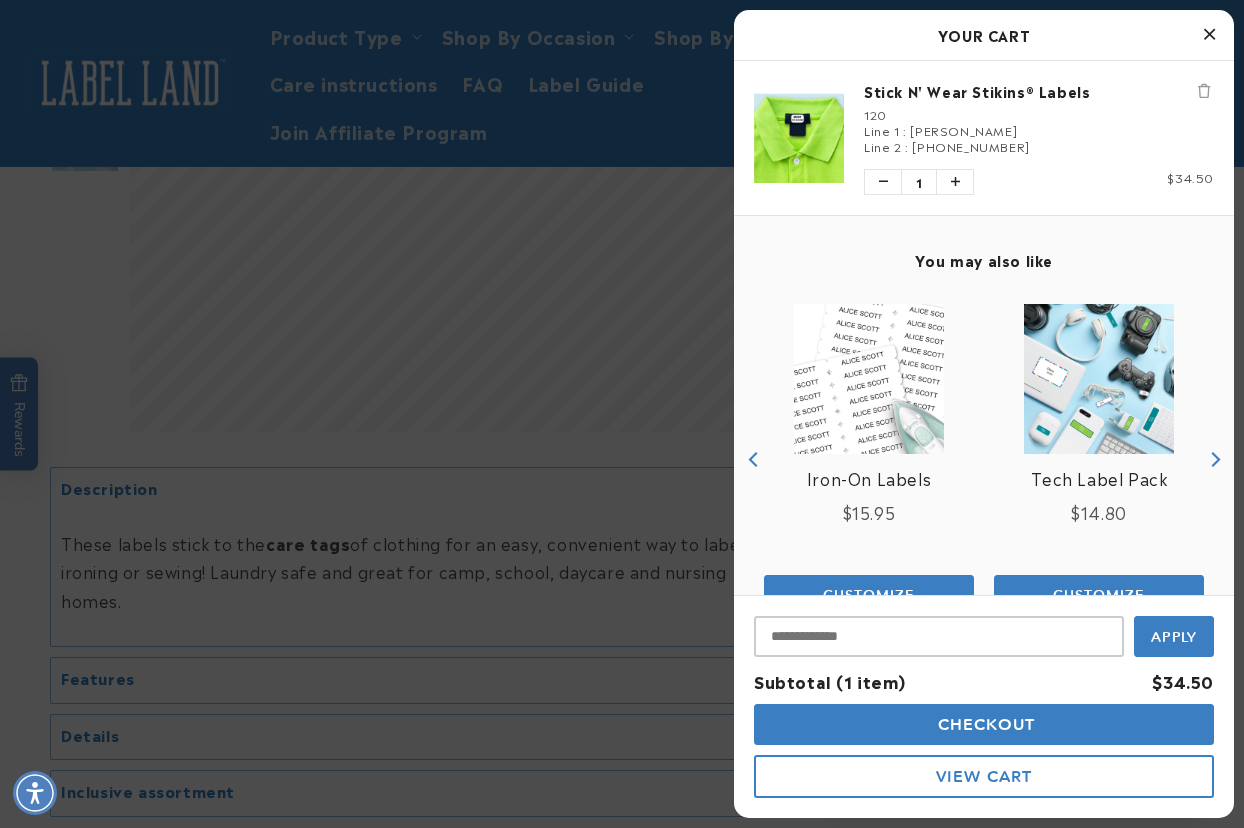 click on "Checkout" at bounding box center (984, 724) 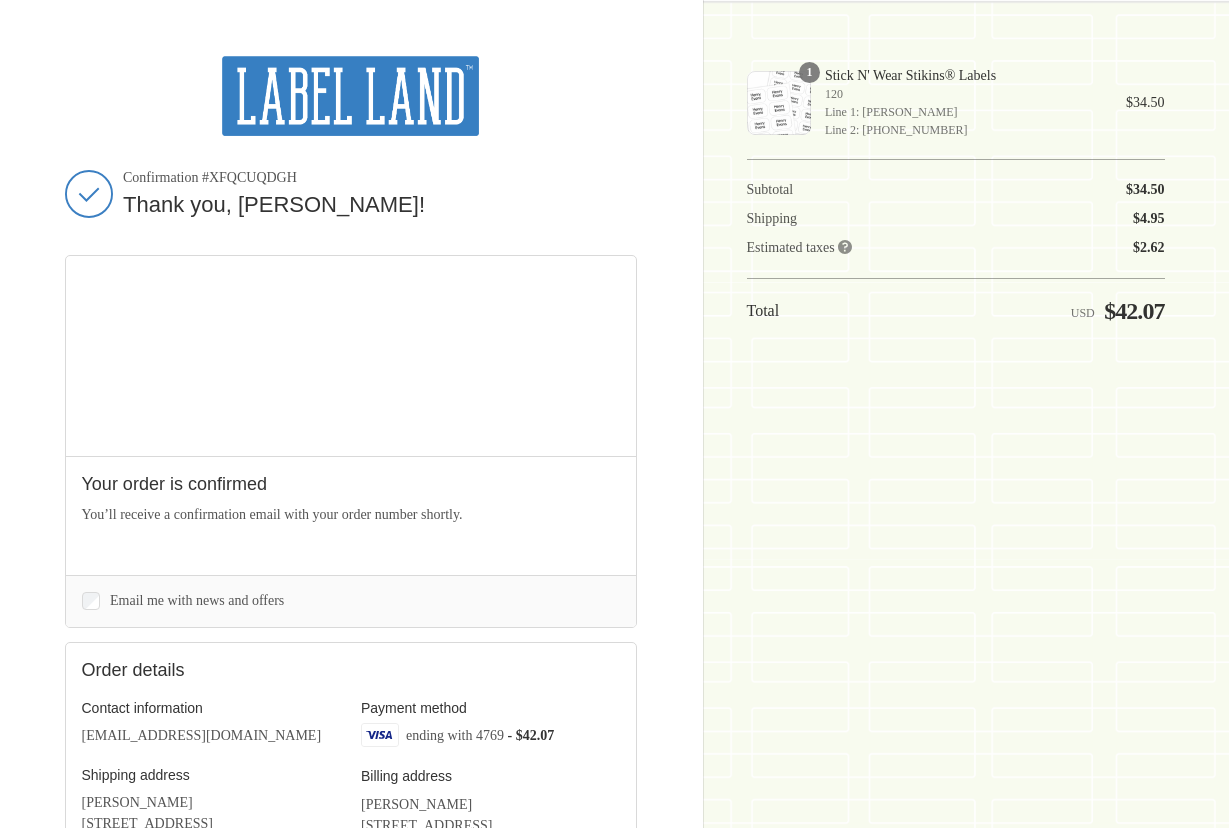 scroll, scrollTop: 0, scrollLeft: 0, axis: both 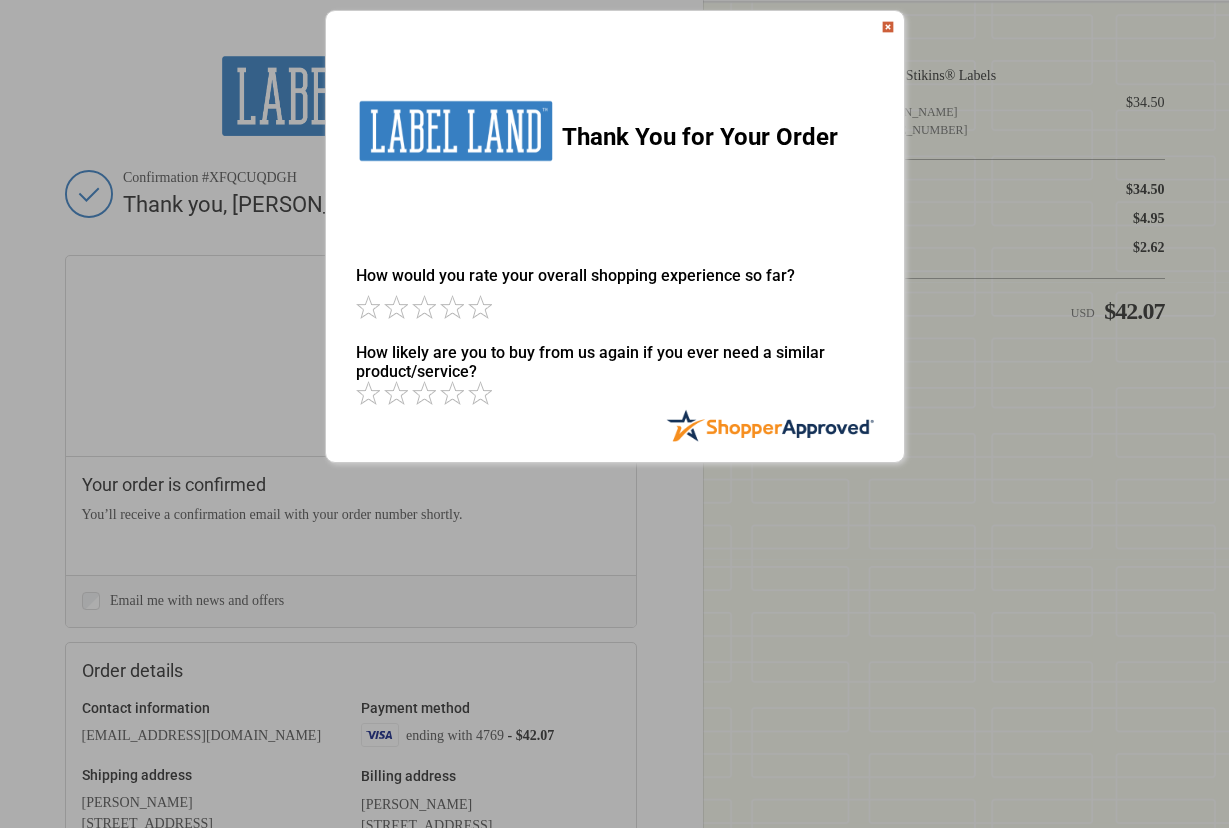 click on "Sorry! Something went wrong.       Close                              Thank You for Your Order             How would you rate your overall shopping experience so far?                     How likely are you to buy from us again if you ever need a similar product/service?                         It appears from your ratings that you may have an issue that needs attention. If you left a 1 or 2-Star rating by mistake, please correct it before continuing. Or, if your rating is correct, please leave us some feedback so that we can better serve you.      Continue to feedback.     No thanks. I would rather not participate in rating.           Please type a quick message about your shopping experience so far.          Only  50  characters left to turn your standard review into a  featured review!           Thank you for your feedback.             What's most important for others to know?              Should we follow up to make sure you're satisfied with your order?       Yes      No" at bounding box center [614, 236] 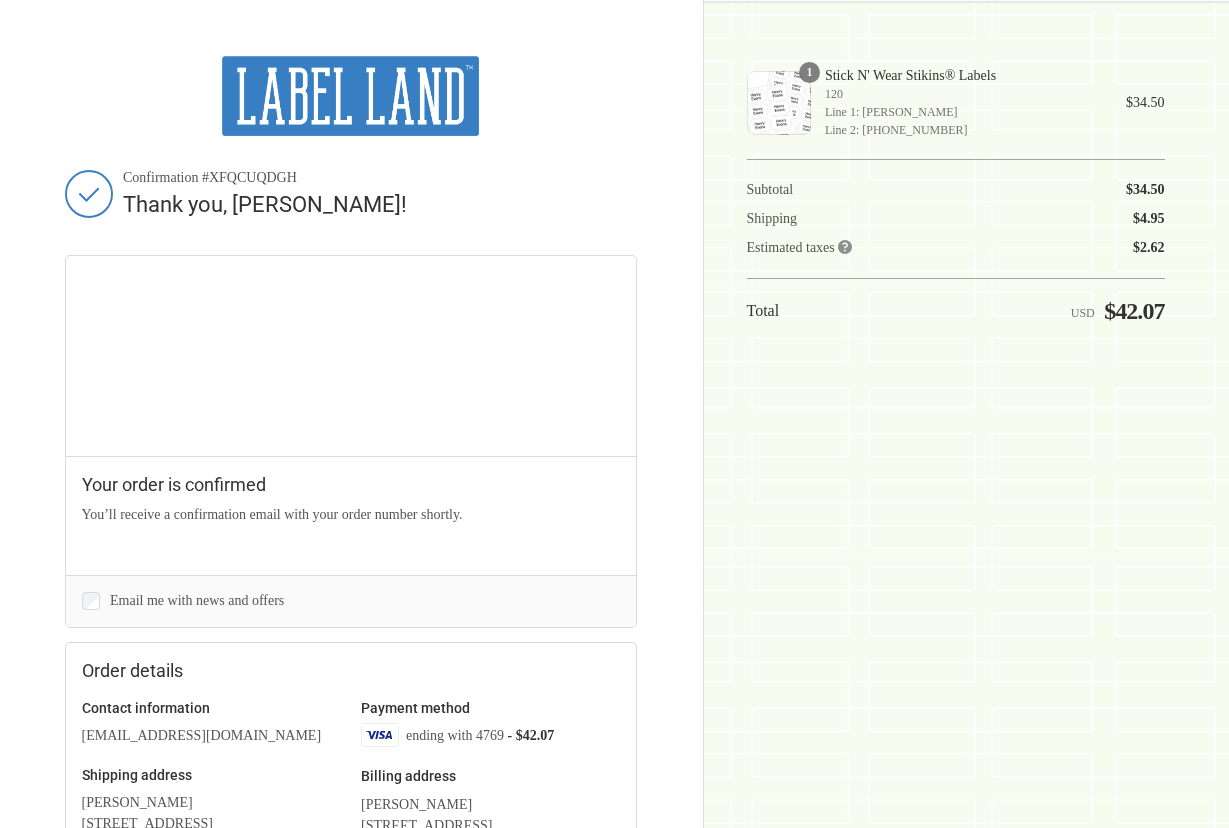click at bounding box center (350, 96) 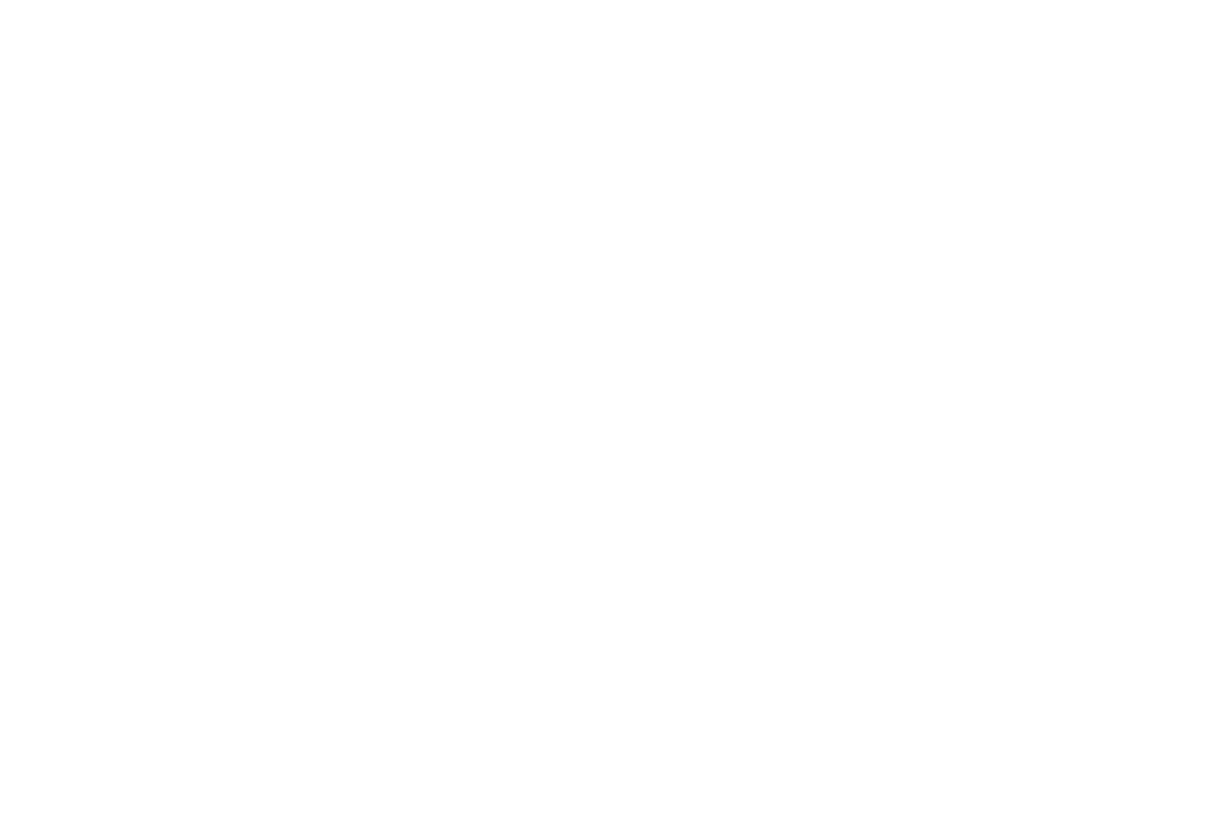scroll, scrollTop: 0, scrollLeft: 0, axis: both 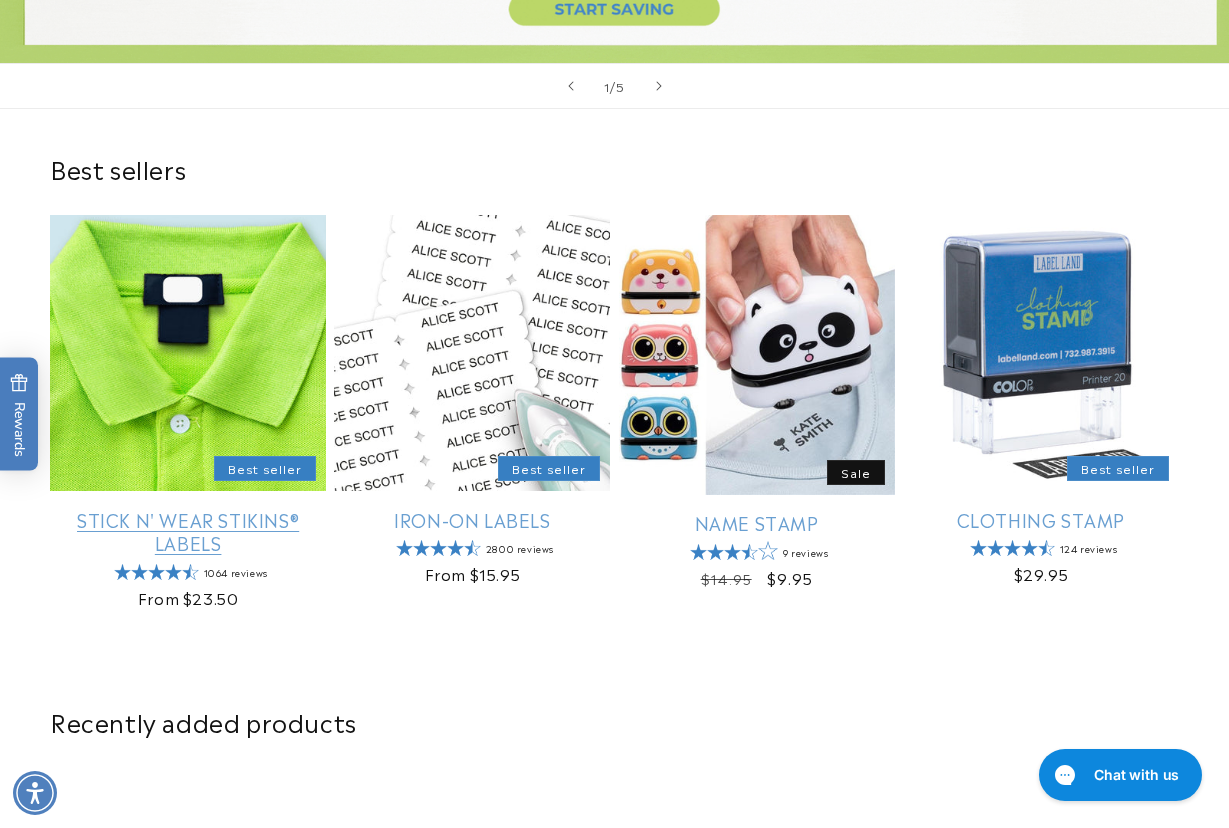click on "Stick N' Wear Stikins® Labels" at bounding box center [188, 531] 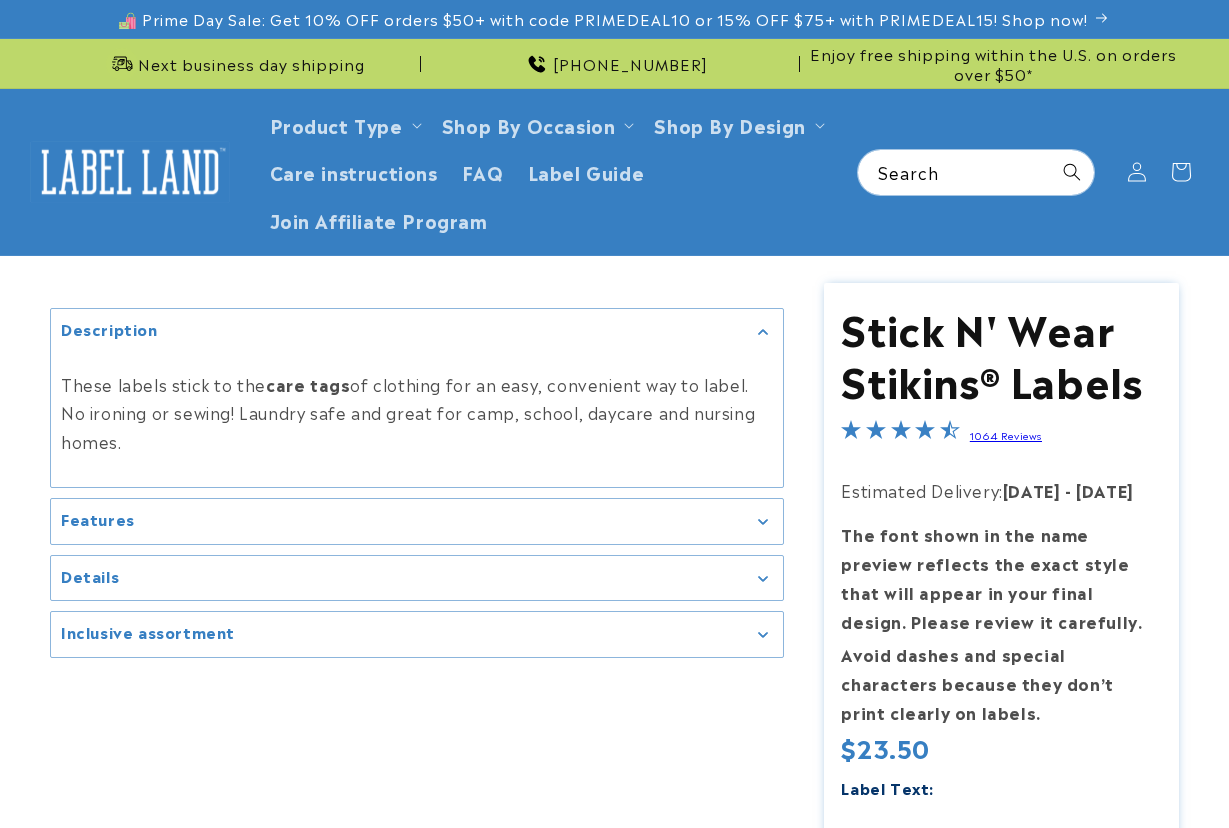 scroll, scrollTop: 0, scrollLeft: 0, axis: both 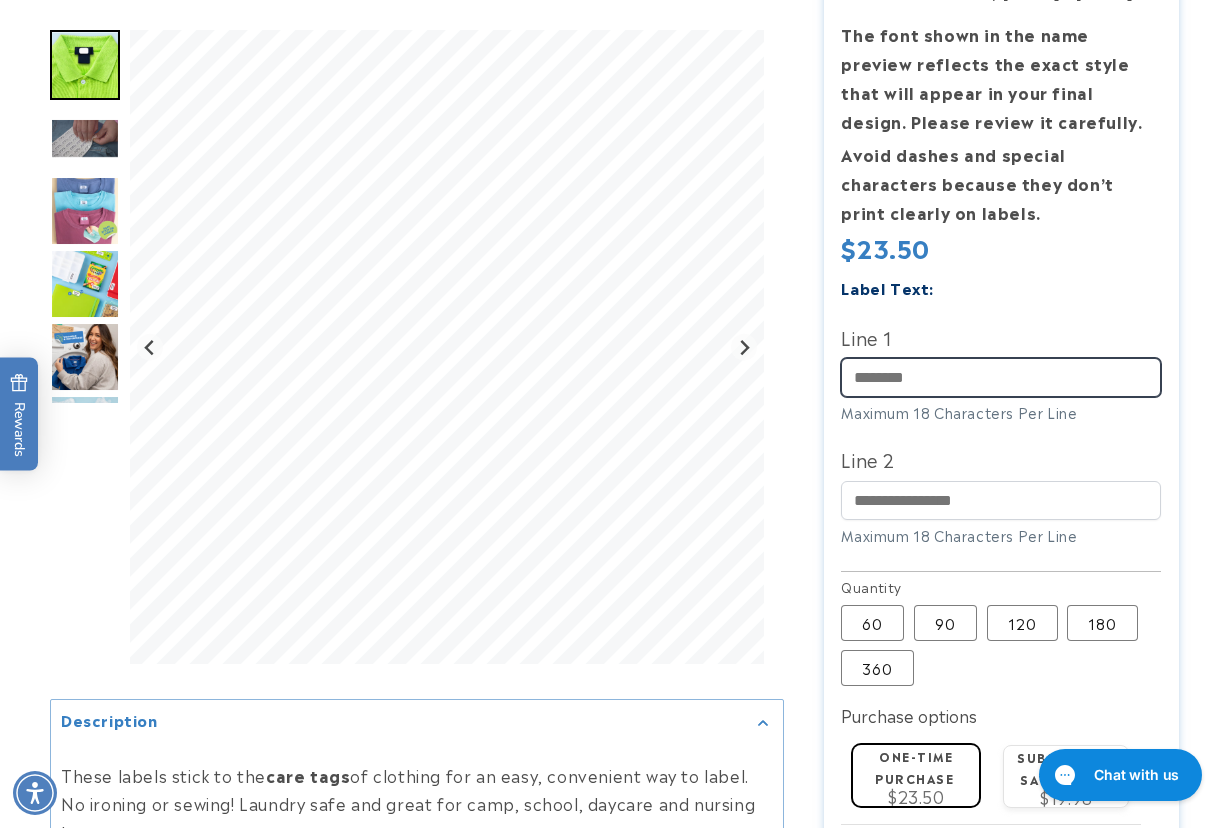 click on "Line 1" at bounding box center (1001, 377) 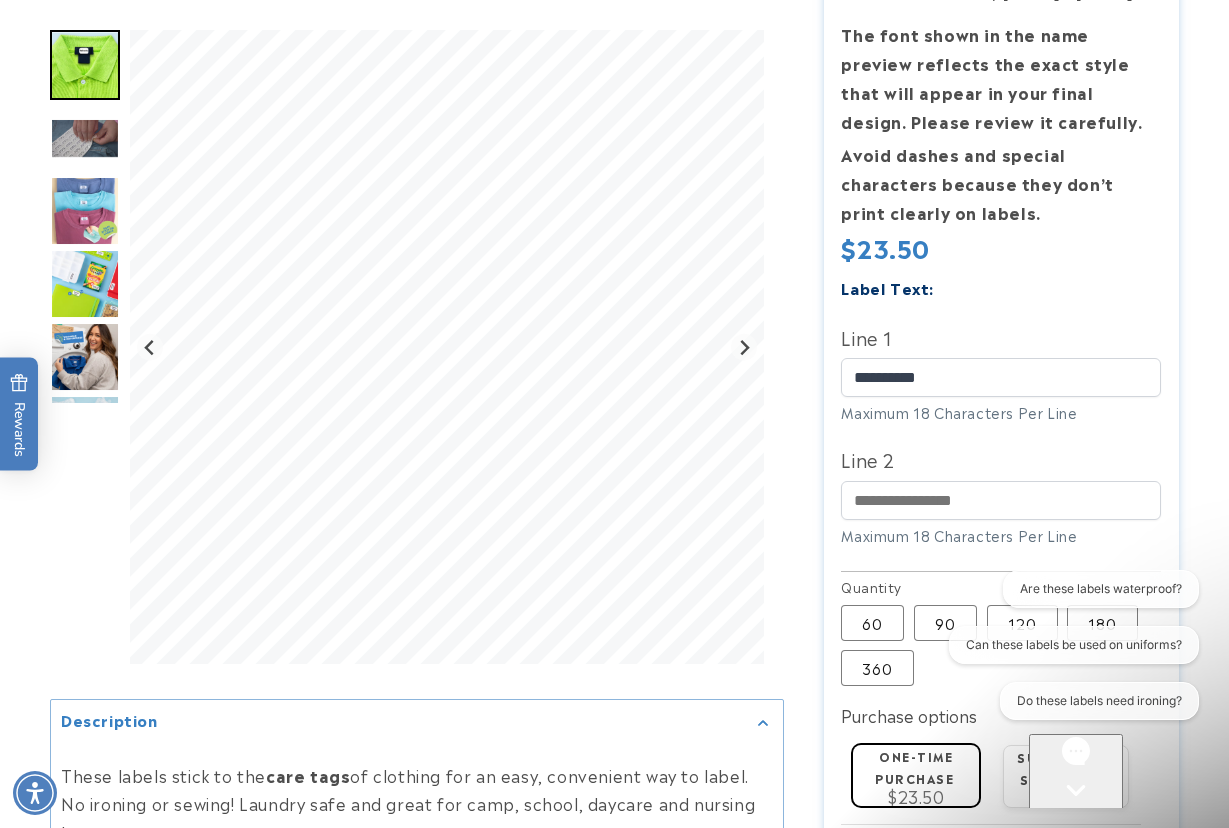 scroll, scrollTop: 0, scrollLeft: 0, axis: both 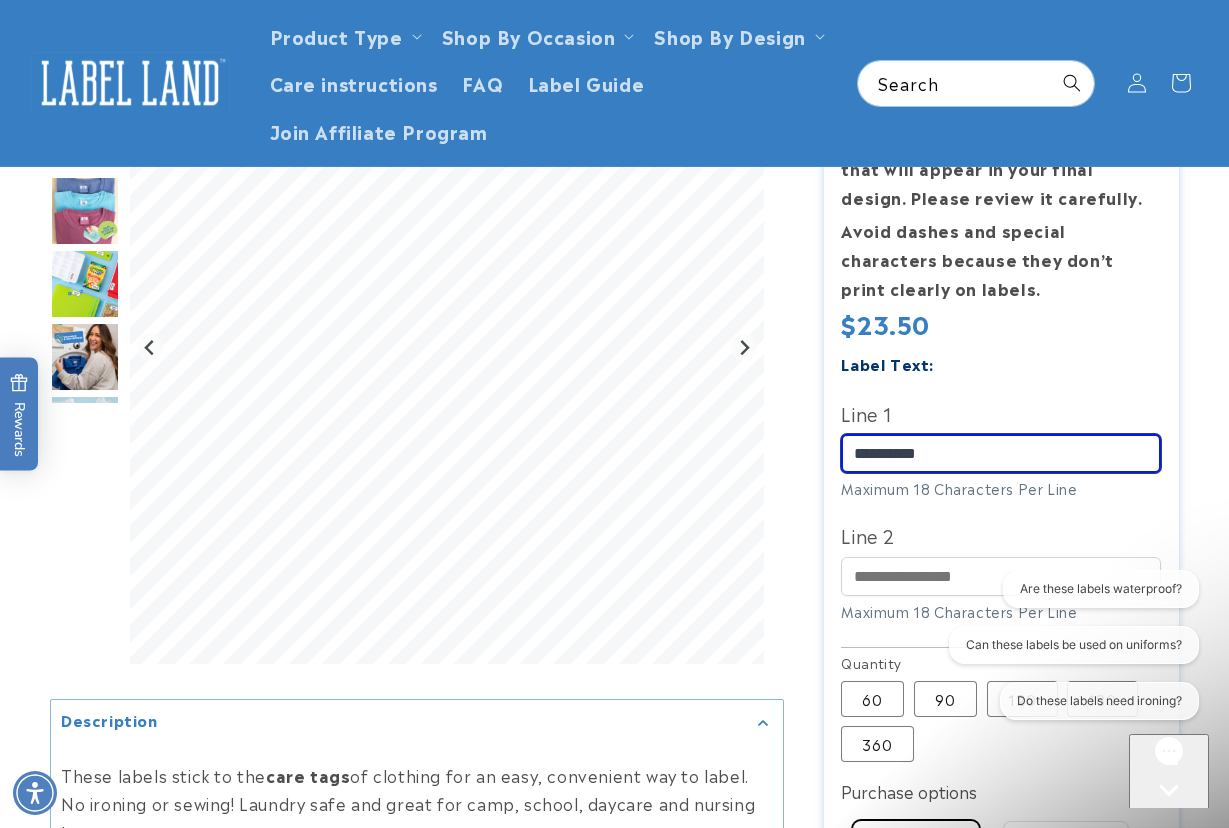 click at bounding box center [614, 525] 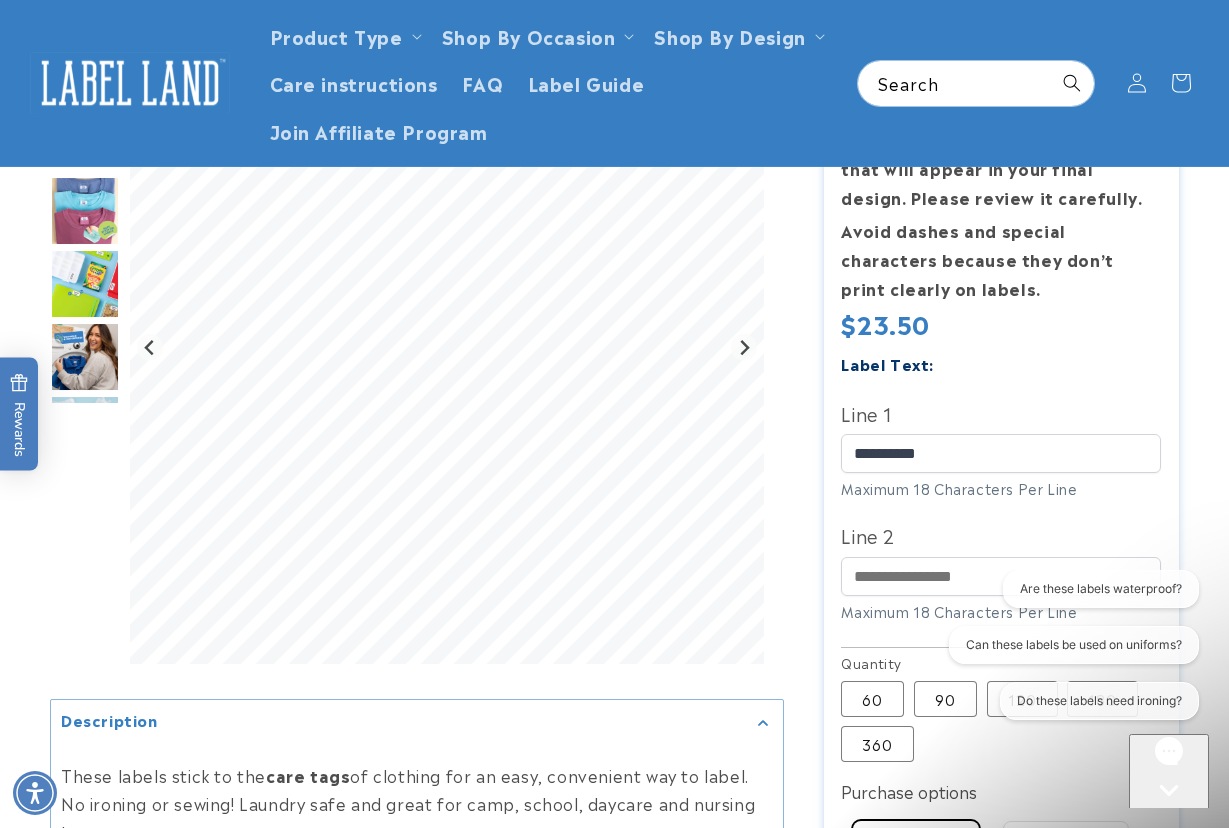 drag, startPoint x: 1210, startPoint y: 402, endPoint x: 1201, endPoint y: 410, distance: 12.0415945 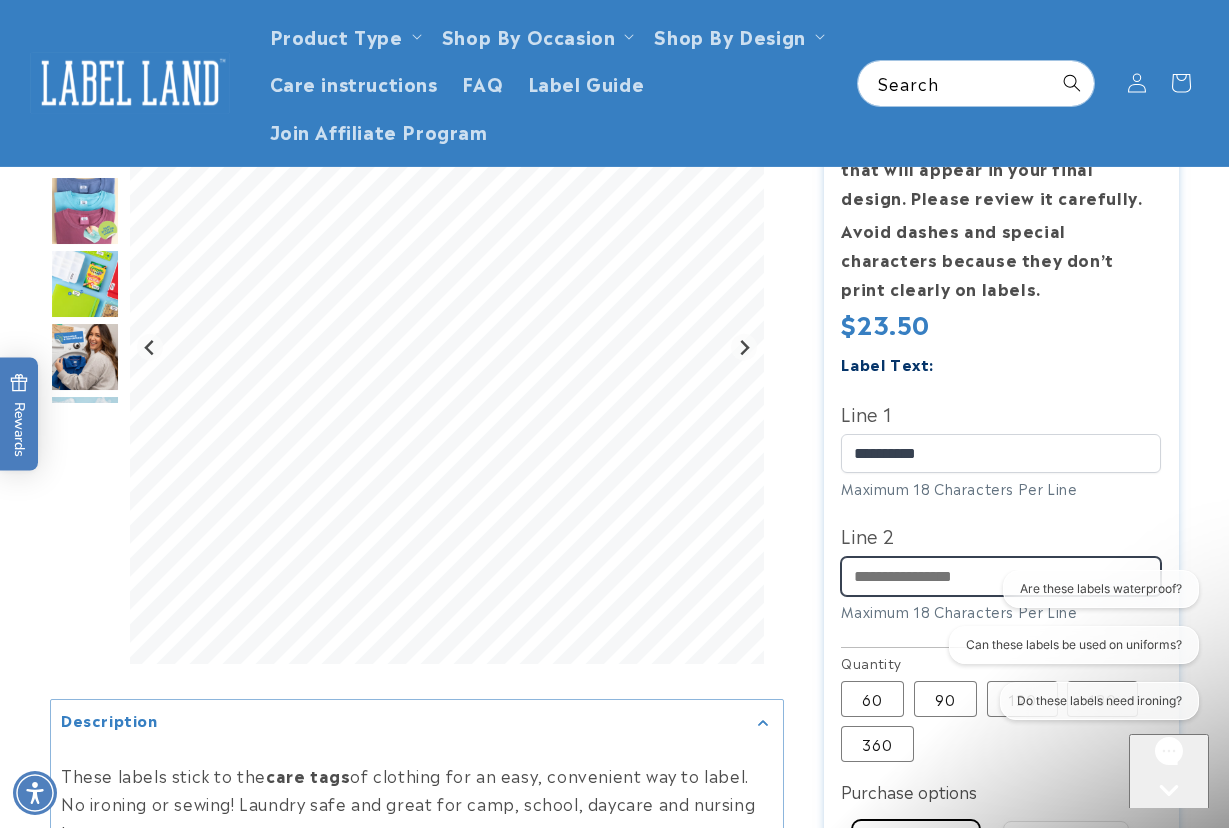click on "Line 2" at bounding box center [1001, 576] 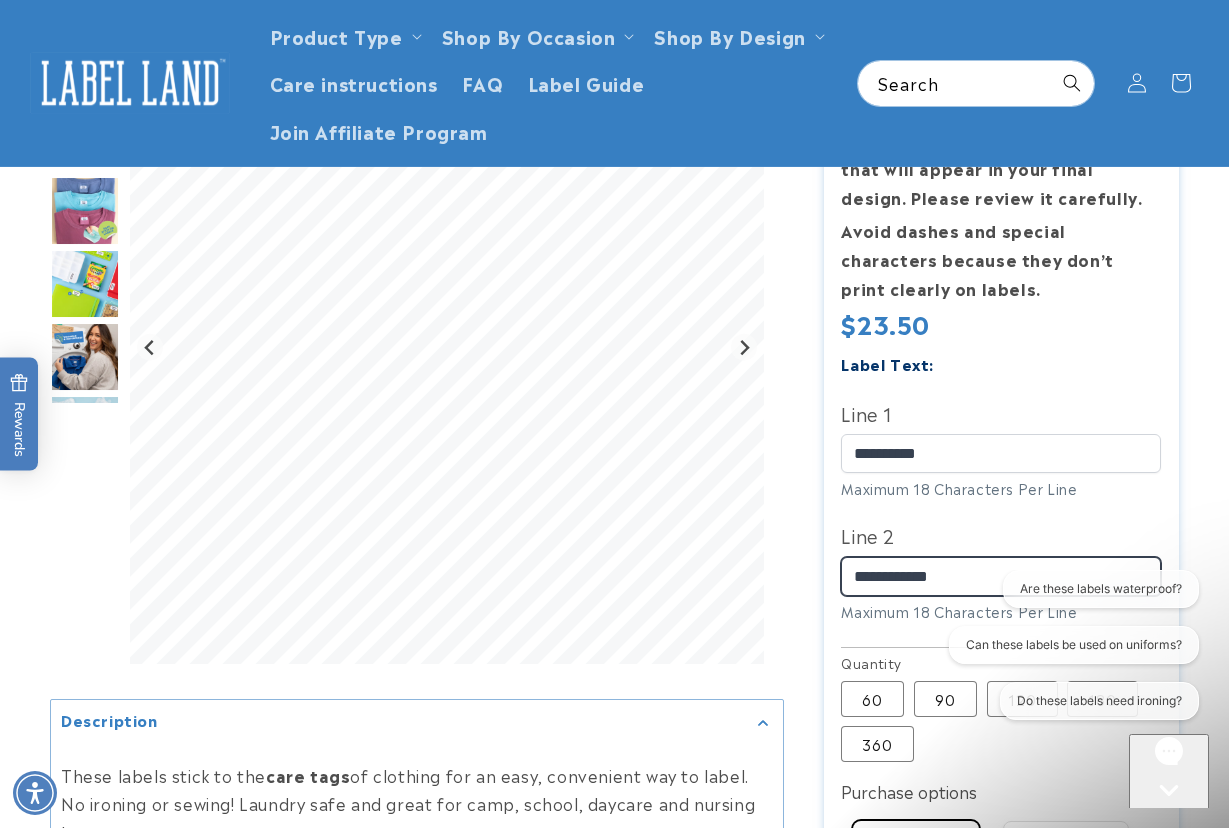 paste on "******" 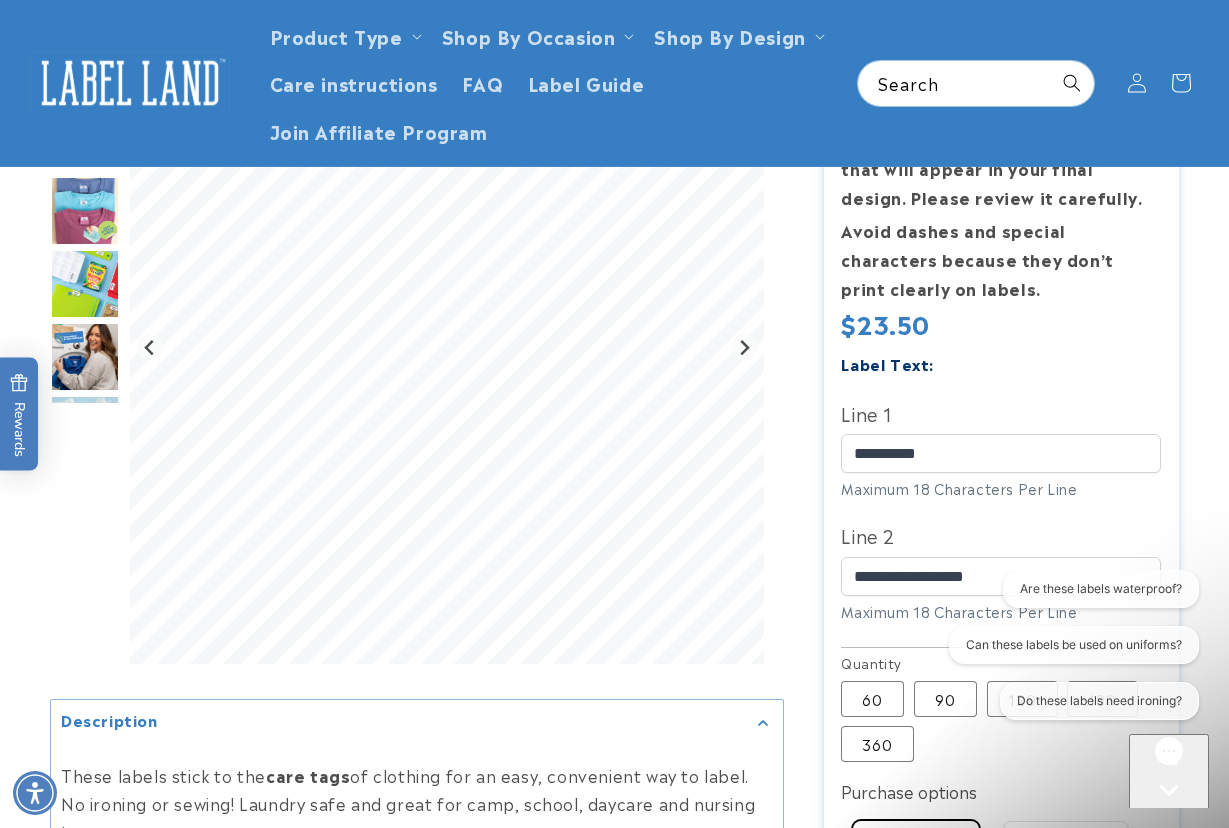 click at bounding box center [1169, 827] 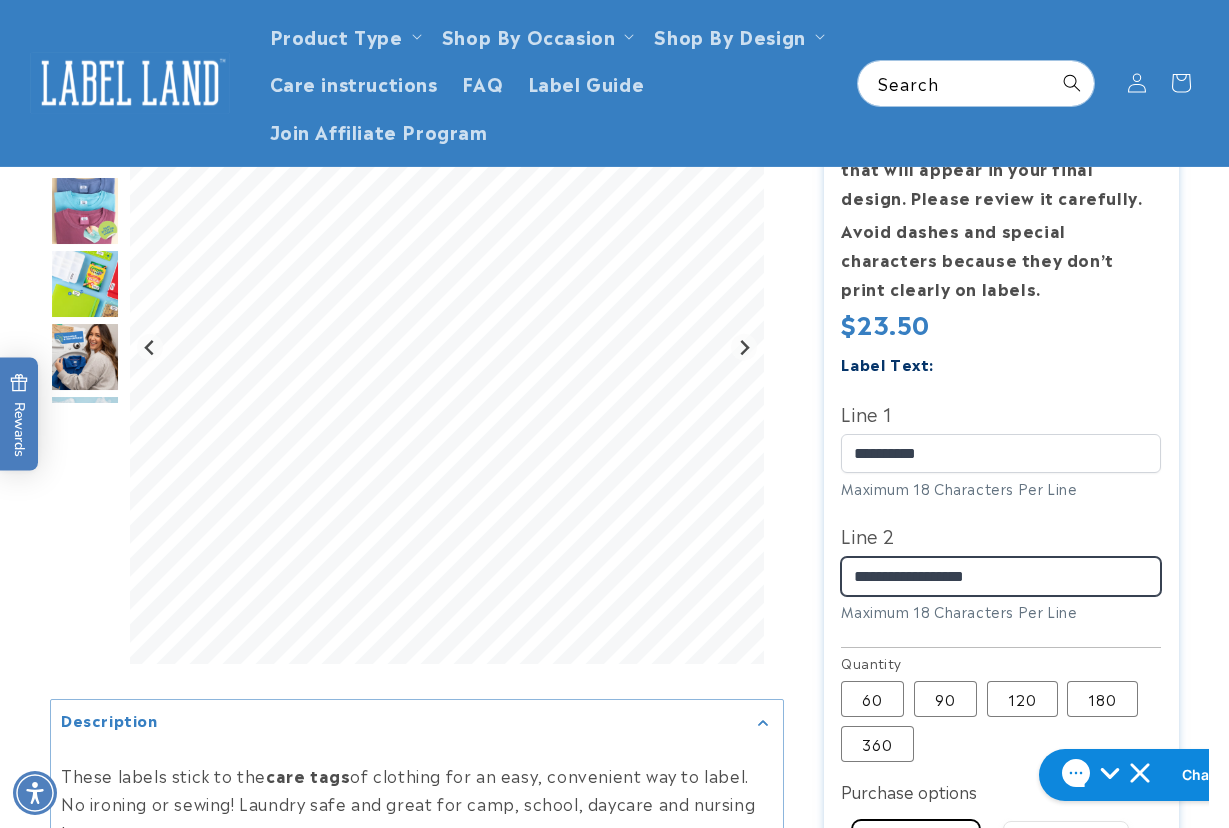 click at bounding box center (614, 525) 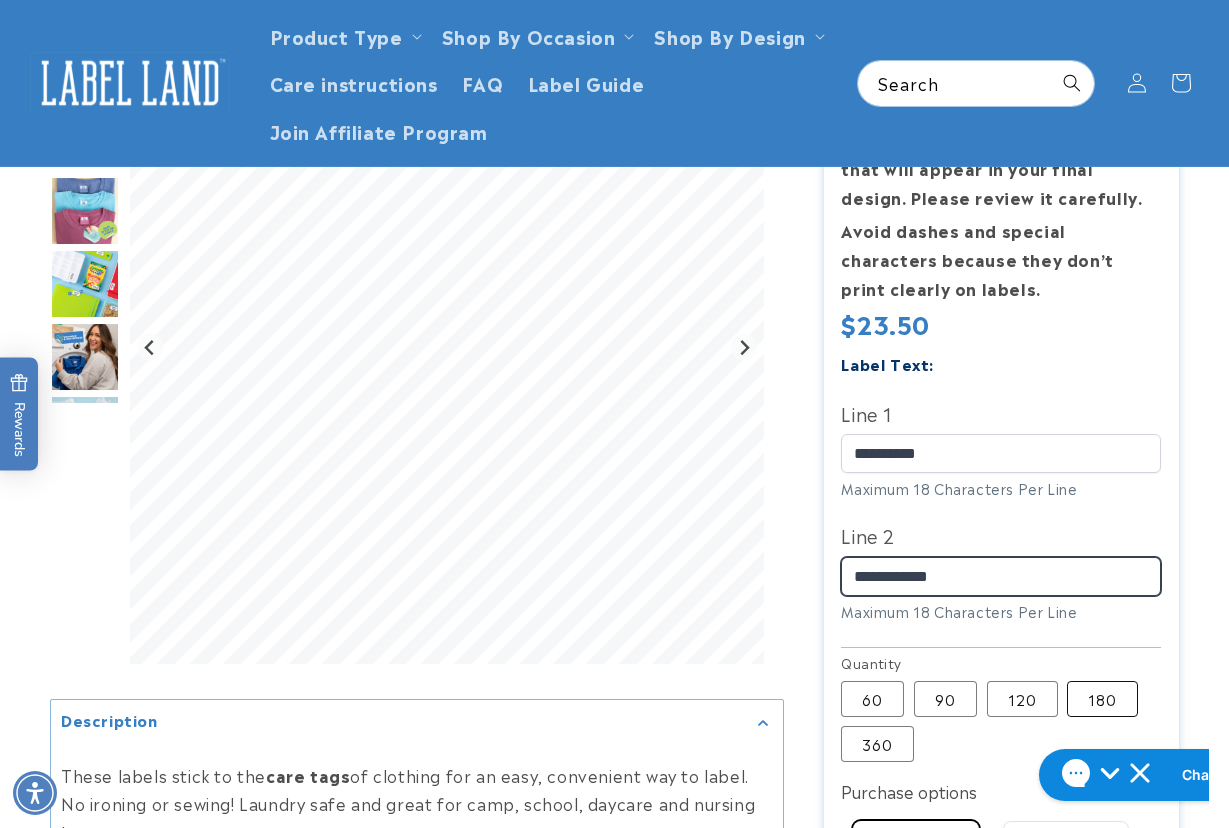 type on "**********" 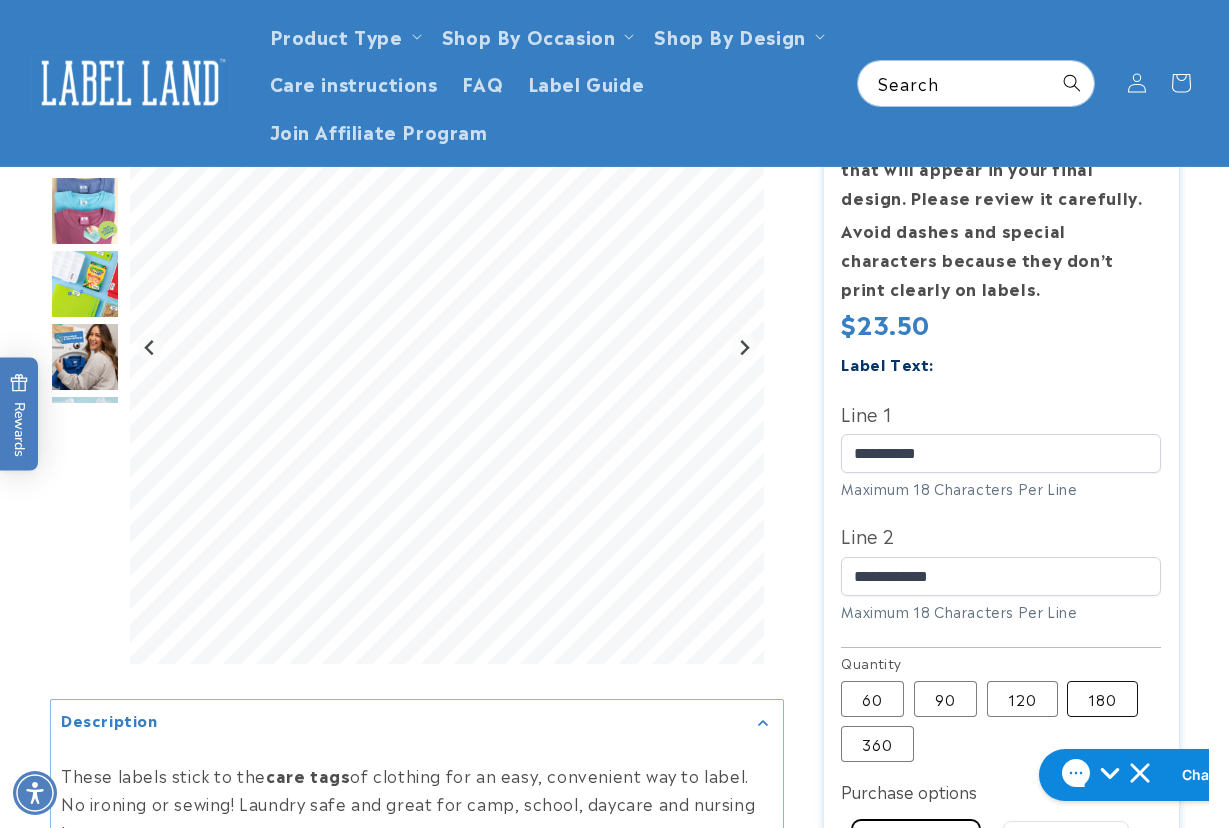 click on "180 Variant sold out or unavailable" at bounding box center (1102, 699) 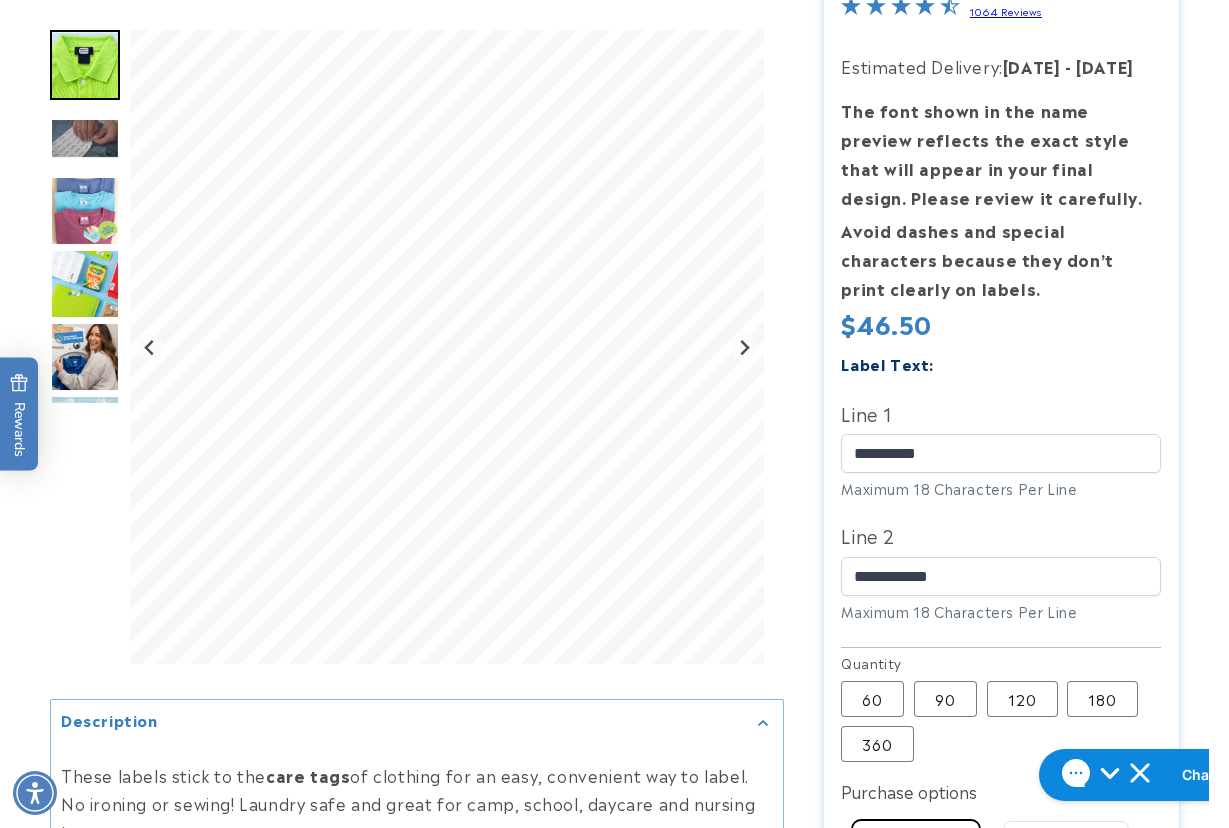 type 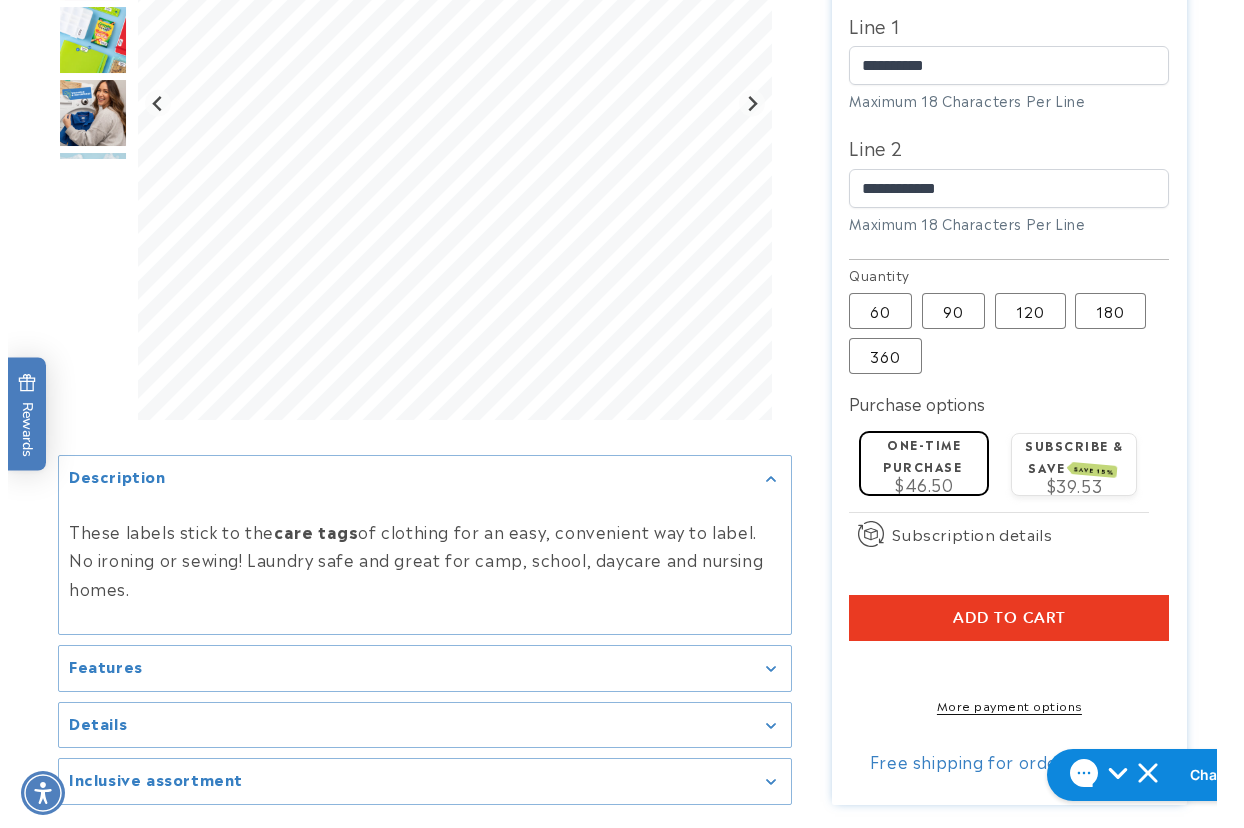 scroll, scrollTop: 824, scrollLeft: 0, axis: vertical 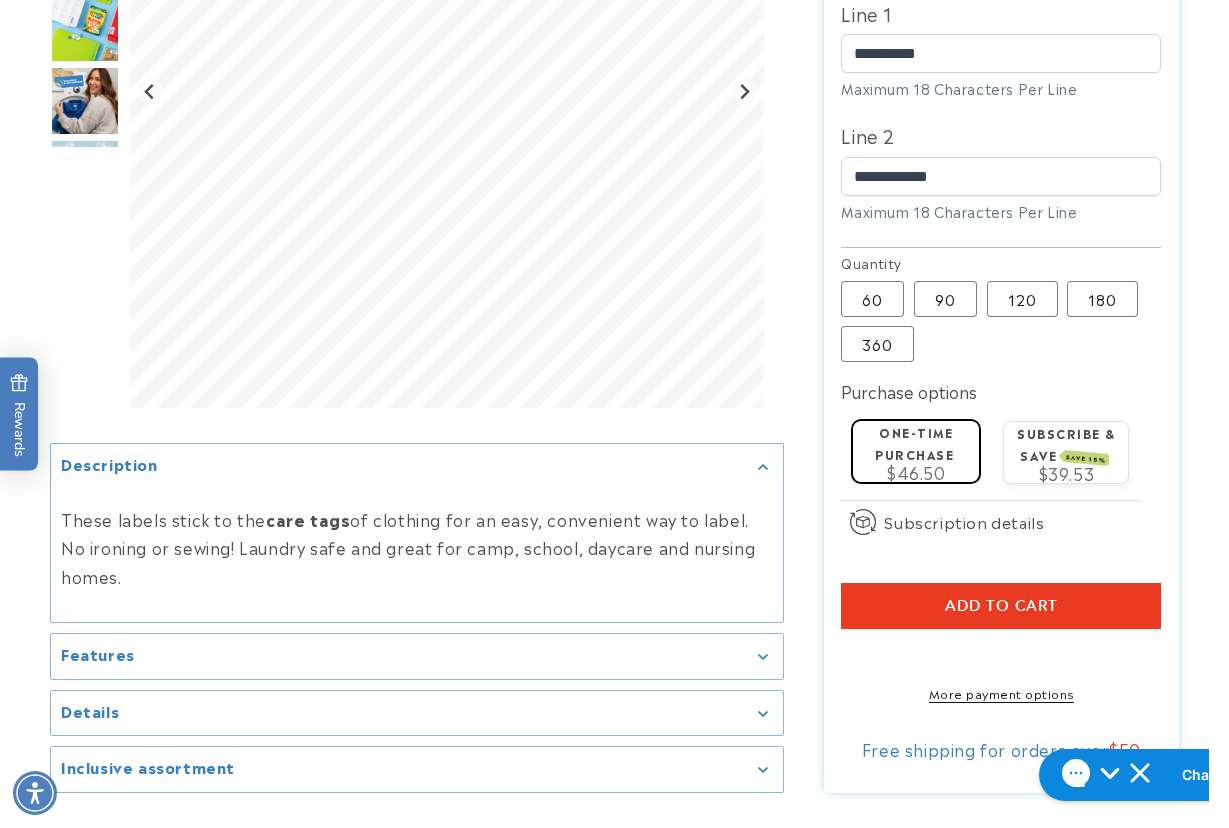 click on "Add to cart" at bounding box center [1001, 606] 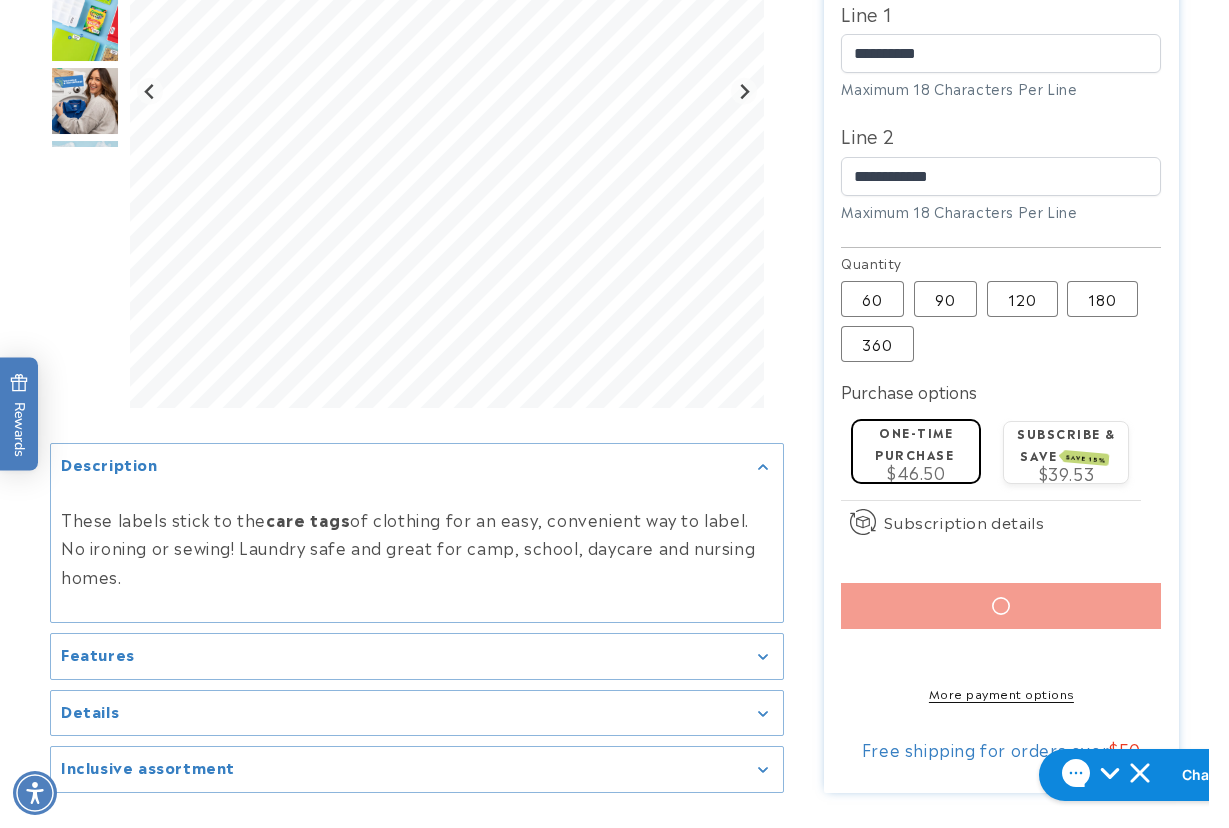 click at bounding box center (614, 125) 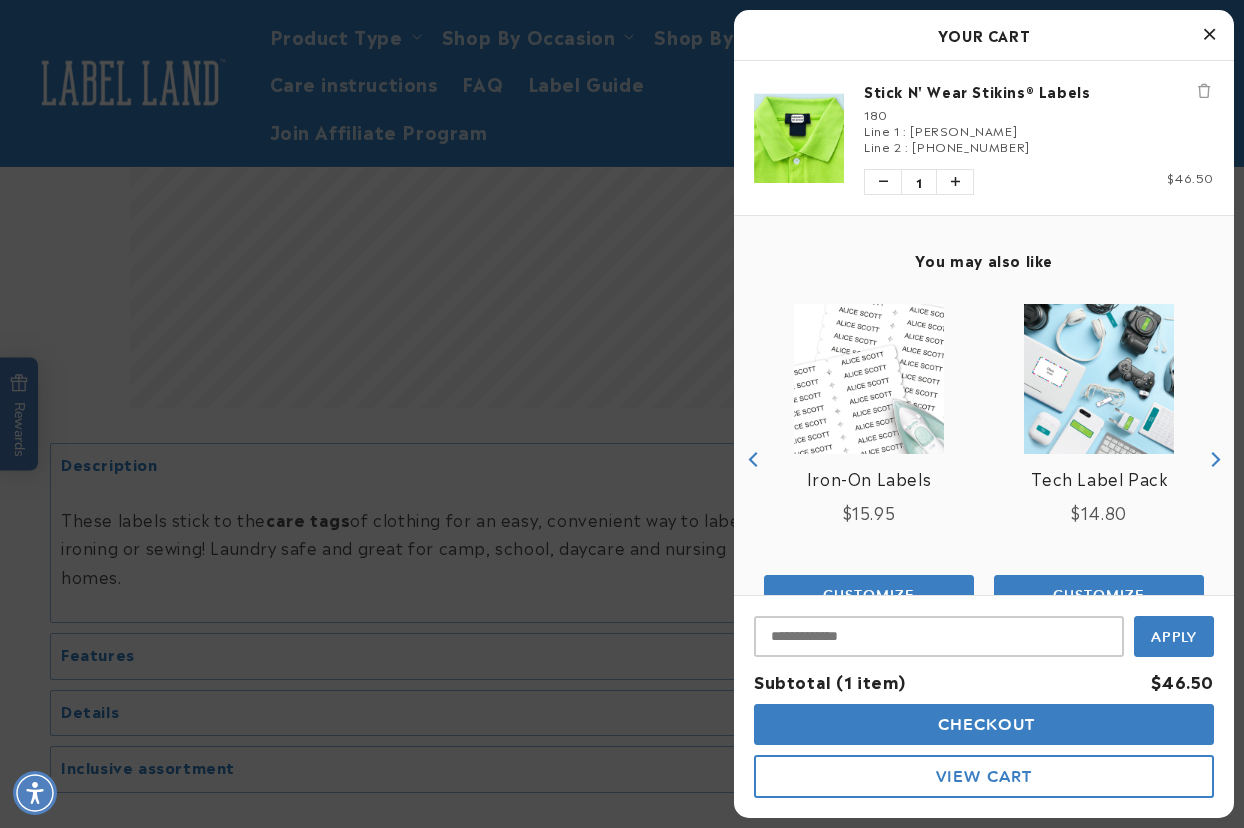 click on "Checkout" at bounding box center (984, 724) 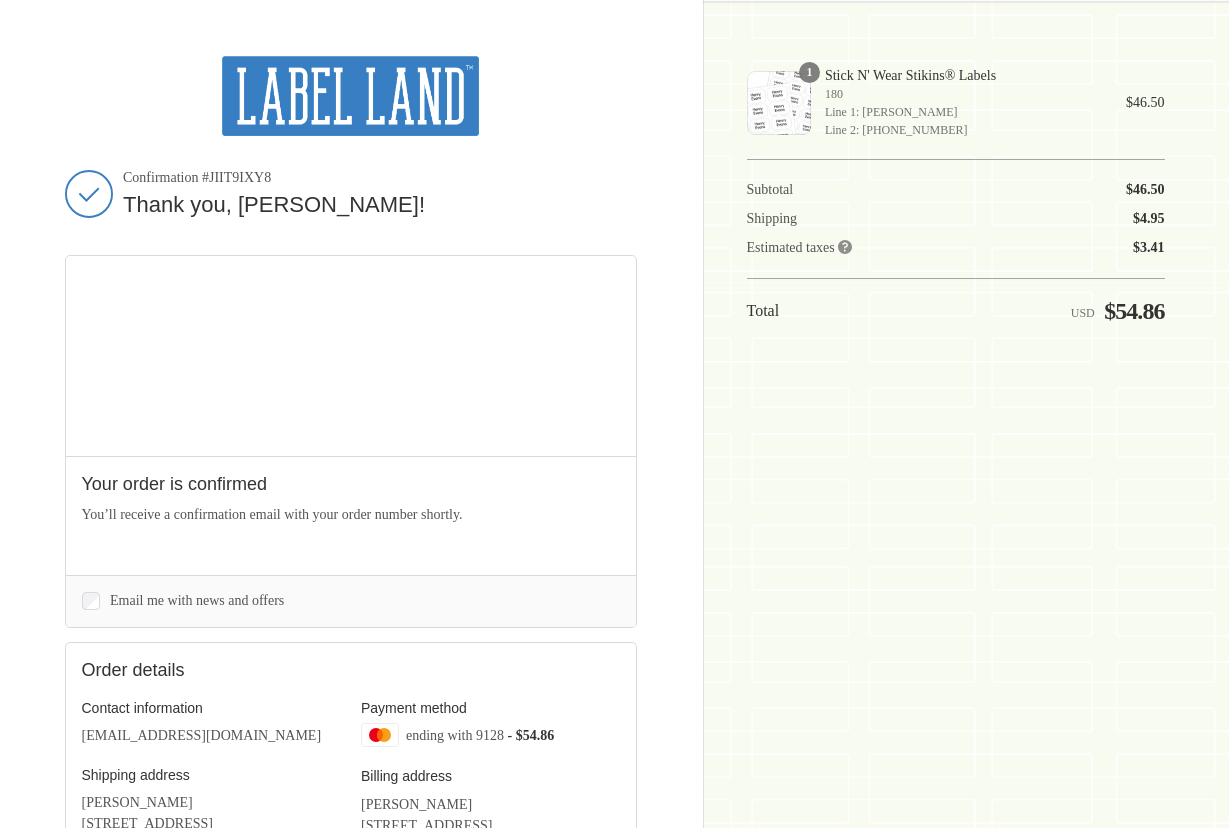 scroll, scrollTop: 0, scrollLeft: 0, axis: both 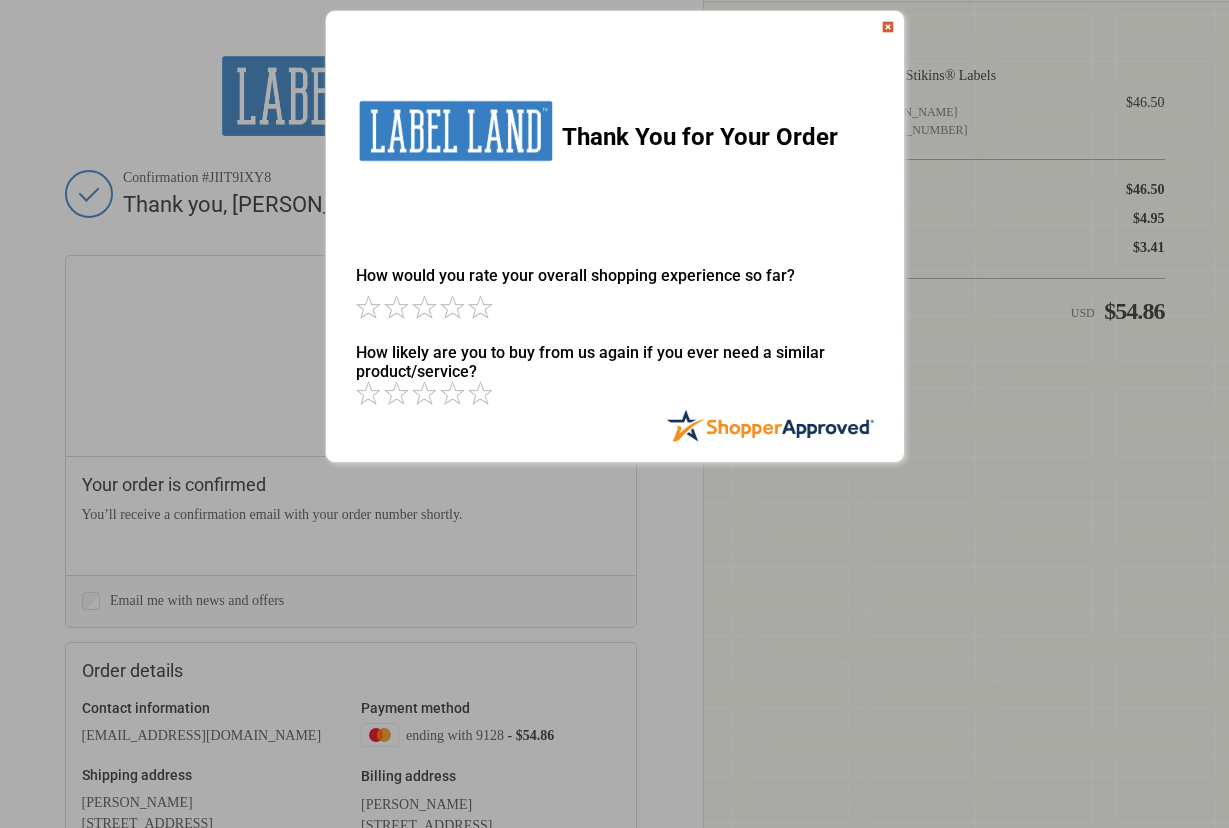 click on "Sorry! Something went wrong.       Close                              Thank You for Your Order             How would you rate your overall shopping experience so far?                     How likely are you to buy from us again if you ever need a similar product/service?                         It appears from your ratings that you may have an issue that needs attention. If you left a 1 or 2-Star rating by mistake, please correct it before continuing. Or, if your rating is correct, please leave us some feedback so that we can better serve you.      Continue to feedback.     No thanks. I would rather not participate in rating.           Please type a quick message about your shopping experience so far.          Only  50  characters left to turn your standard review into a  featured review!           Thank you for your feedback.             What's most important for others to know?              Should we follow up to make sure you're satisfied with your order?       Yes      No" at bounding box center [614, 236] 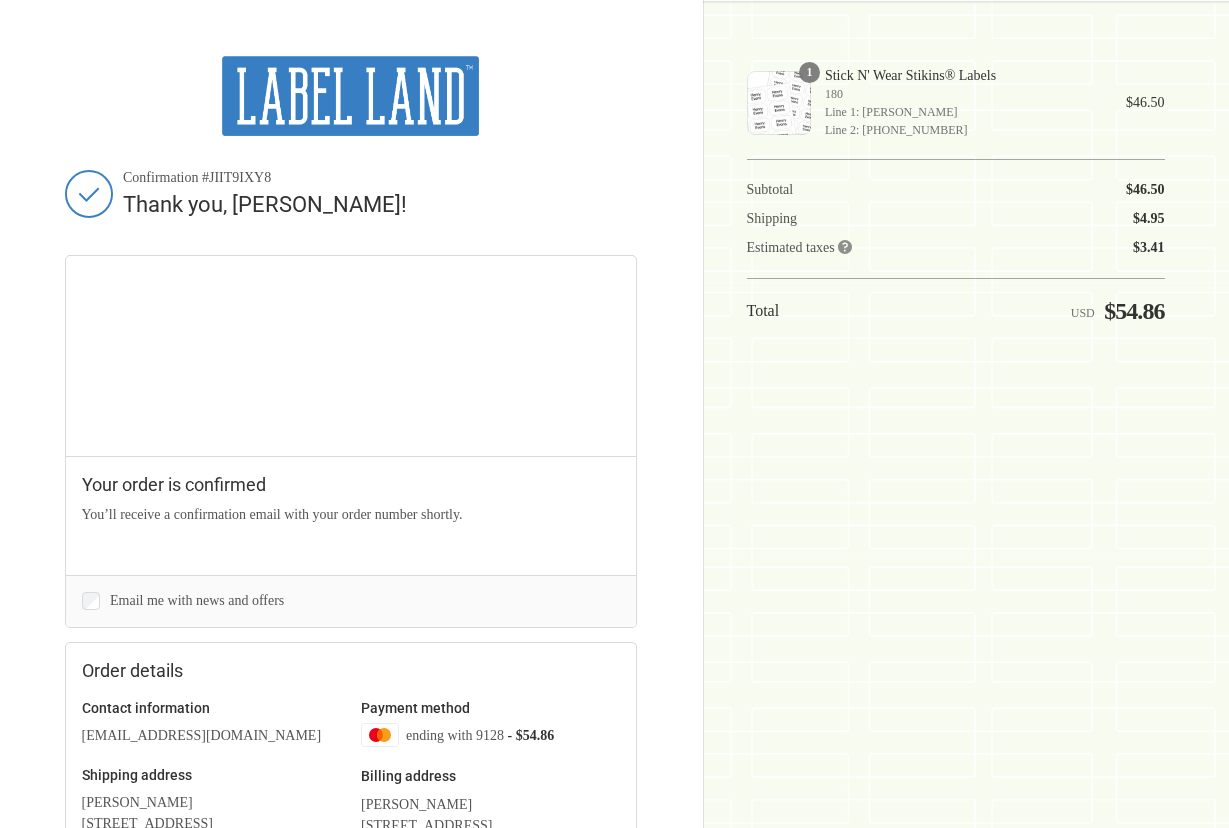 click on "Thank you for your purchase!
Confirmation #JIIT9IXY8
Thank you, [PERSON_NAME]!
Your order is confirmed
You’ll receive a confirmation email with your order number shortly.
Items in this shipment
Product image
Description
Quantity" at bounding box center [614, 601] 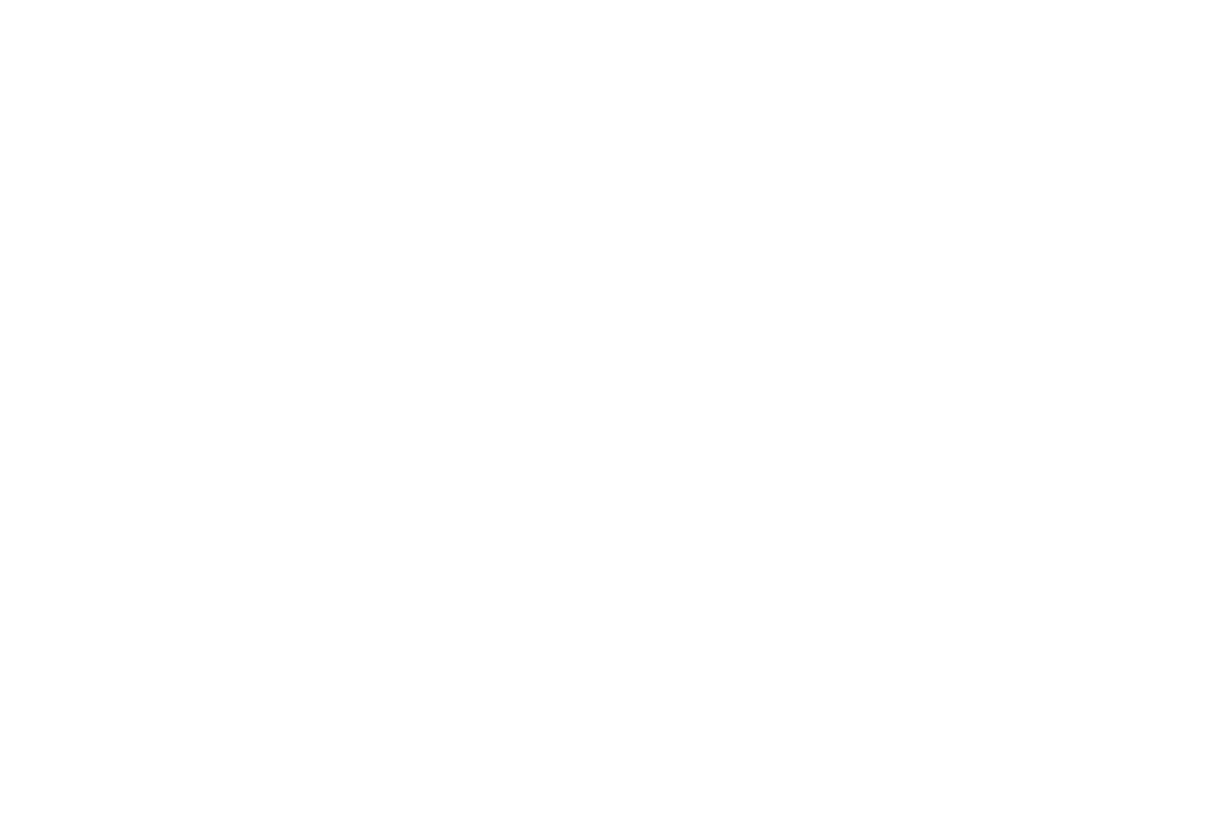 scroll, scrollTop: 0, scrollLeft: 0, axis: both 